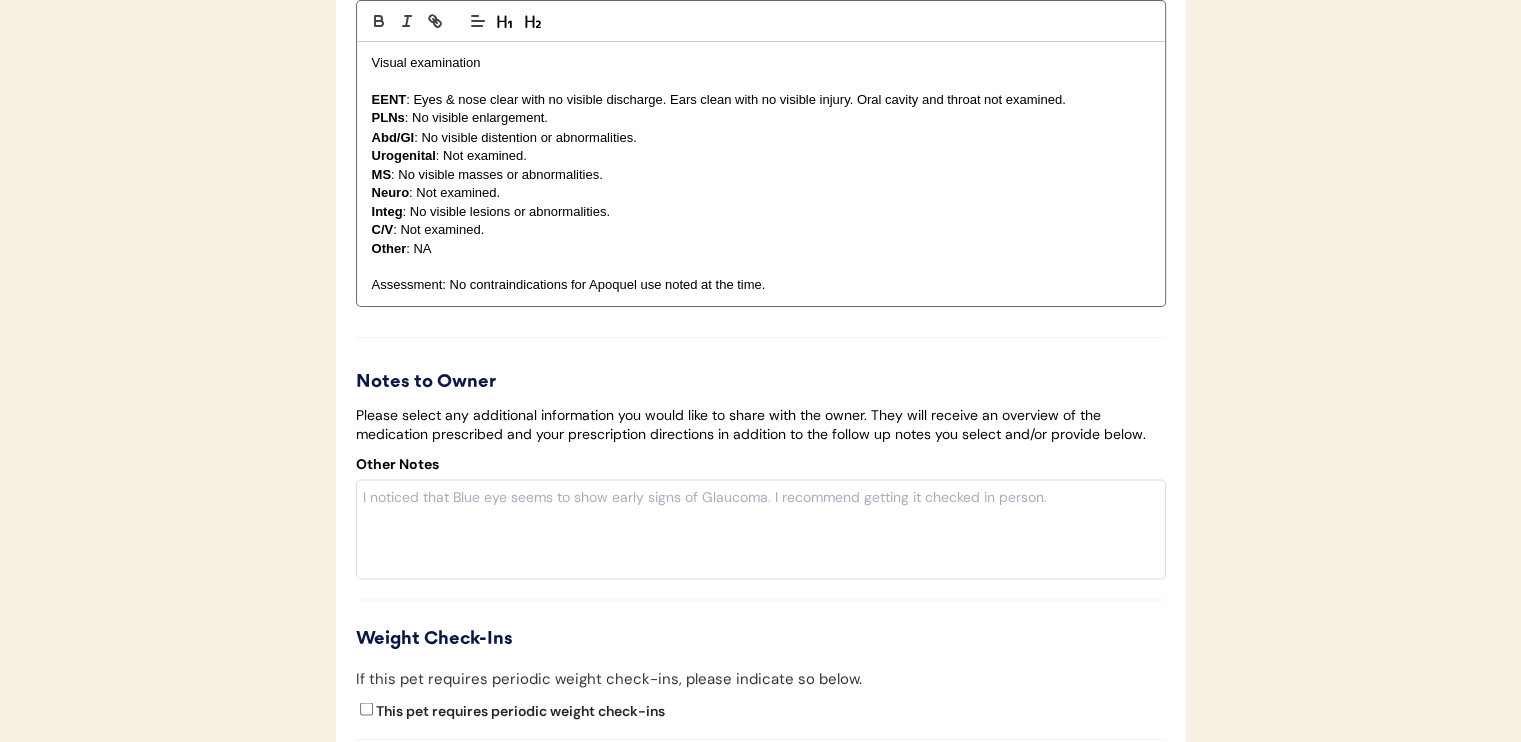 scroll, scrollTop: 3971, scrollLeft: 0, axis: vertical 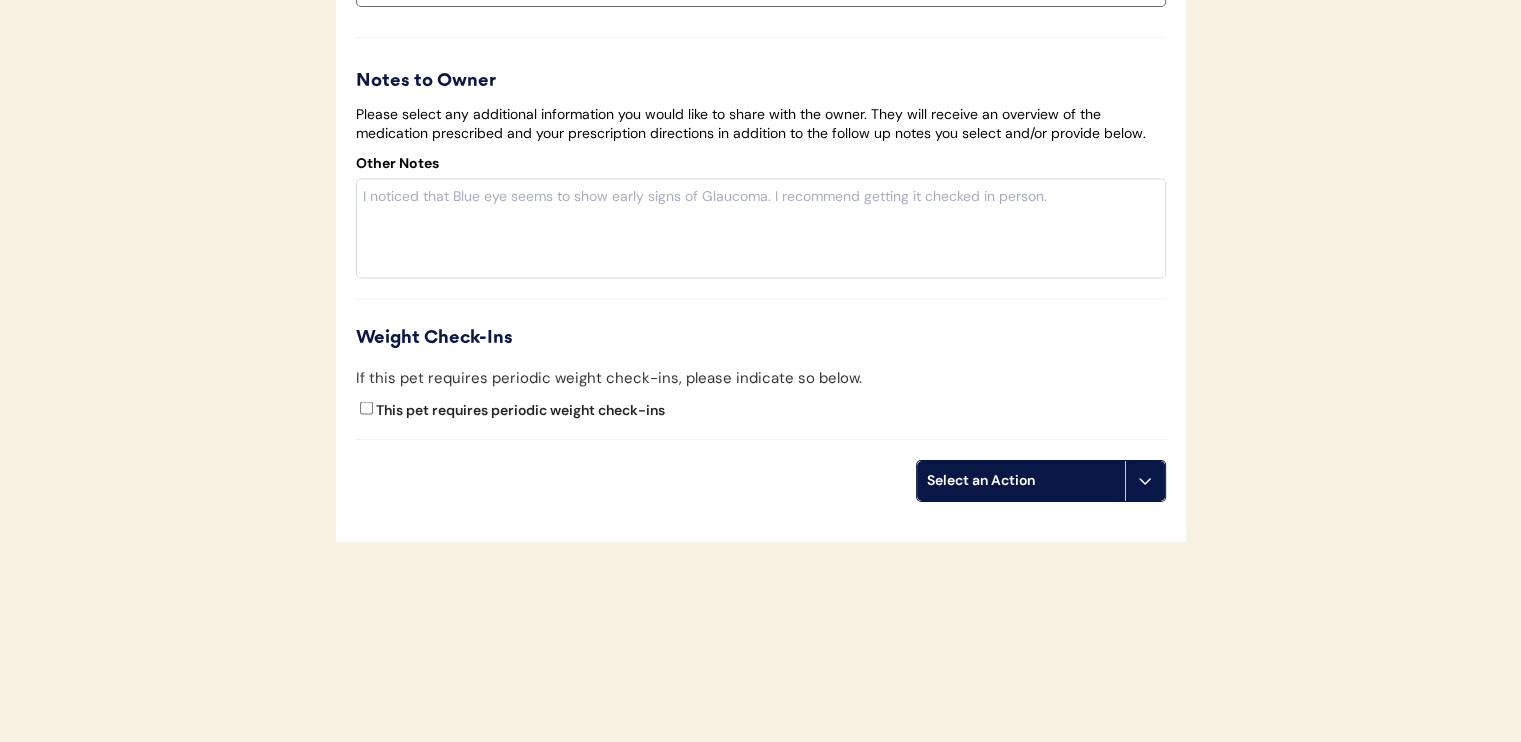 click at bounding box center [761, 229] 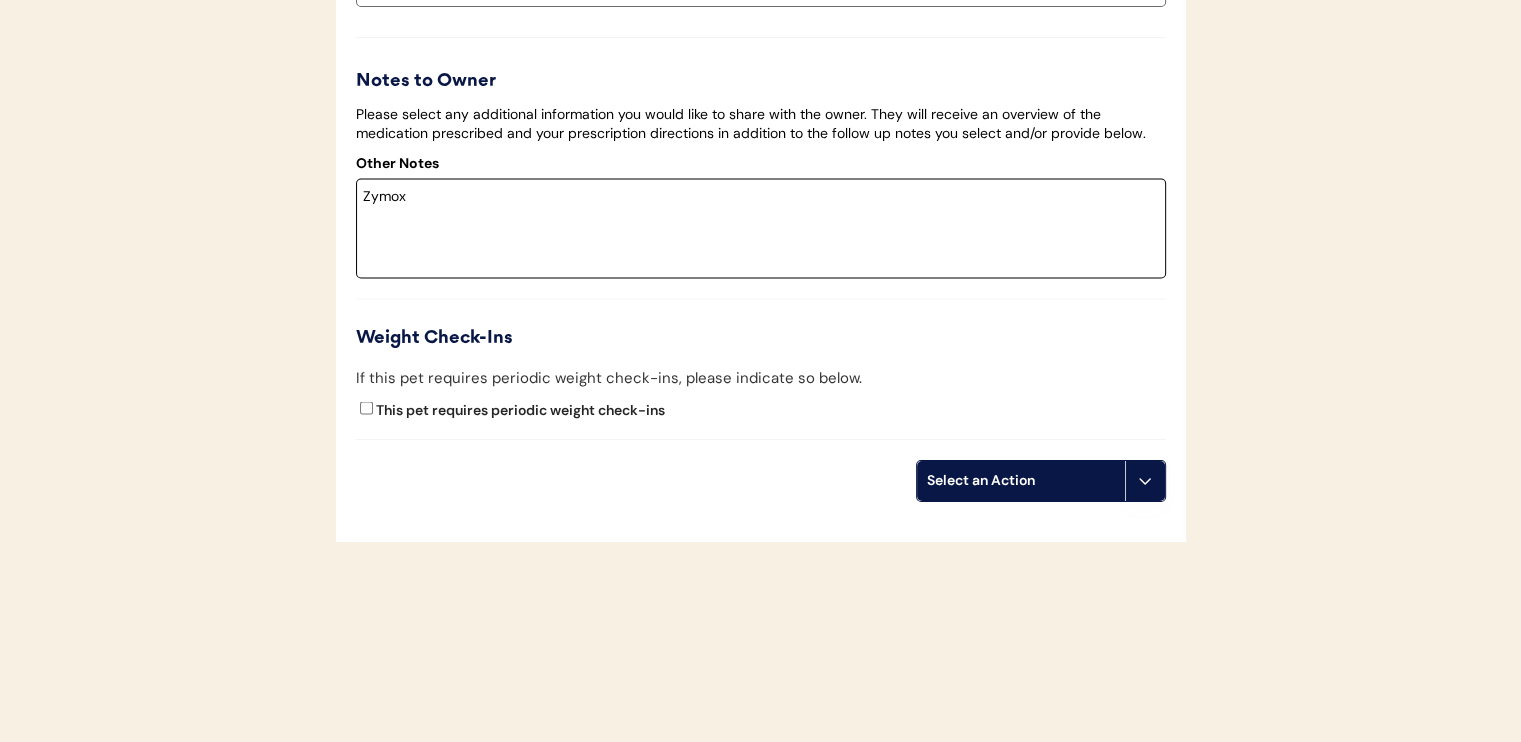 type on "Zymox" 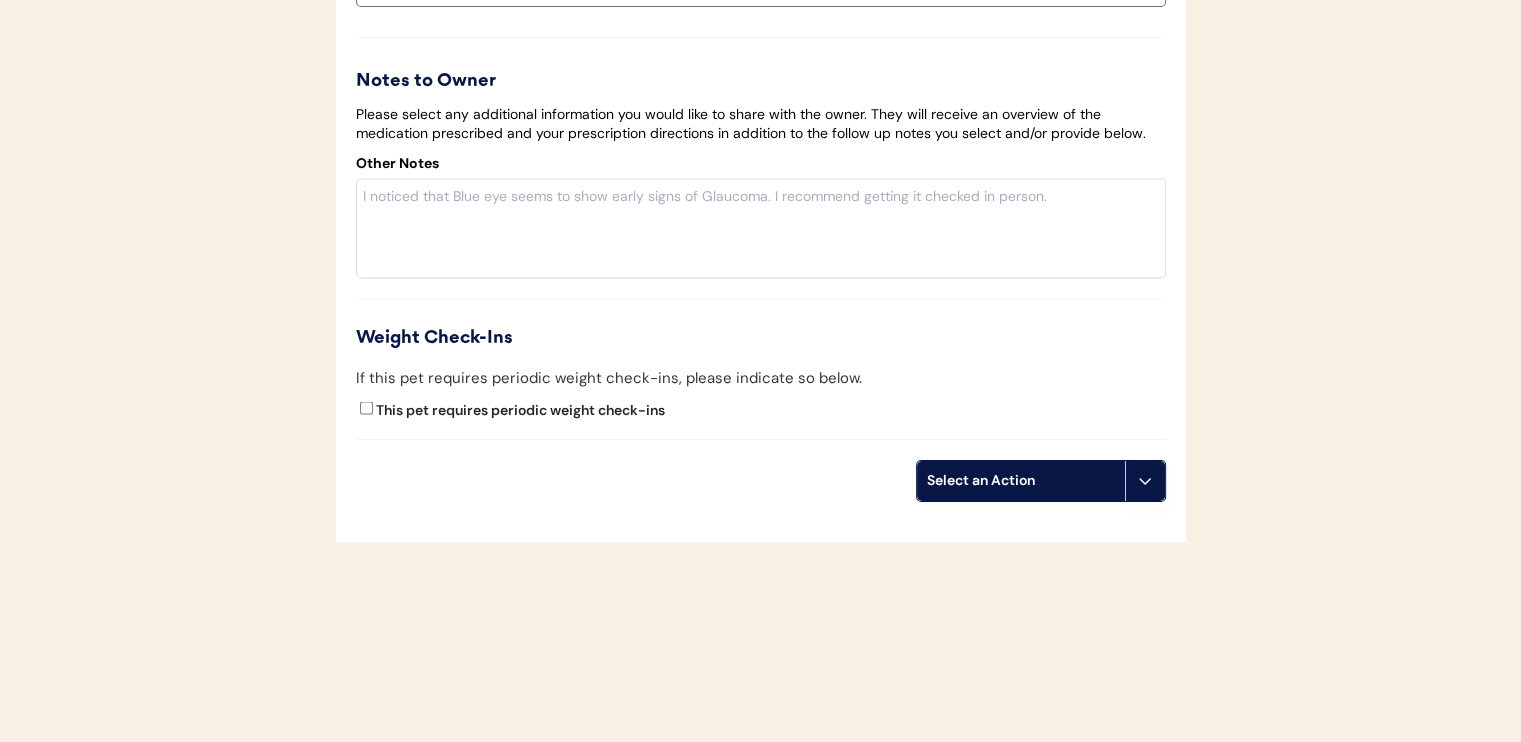 click at bounding box center (0, -3229) 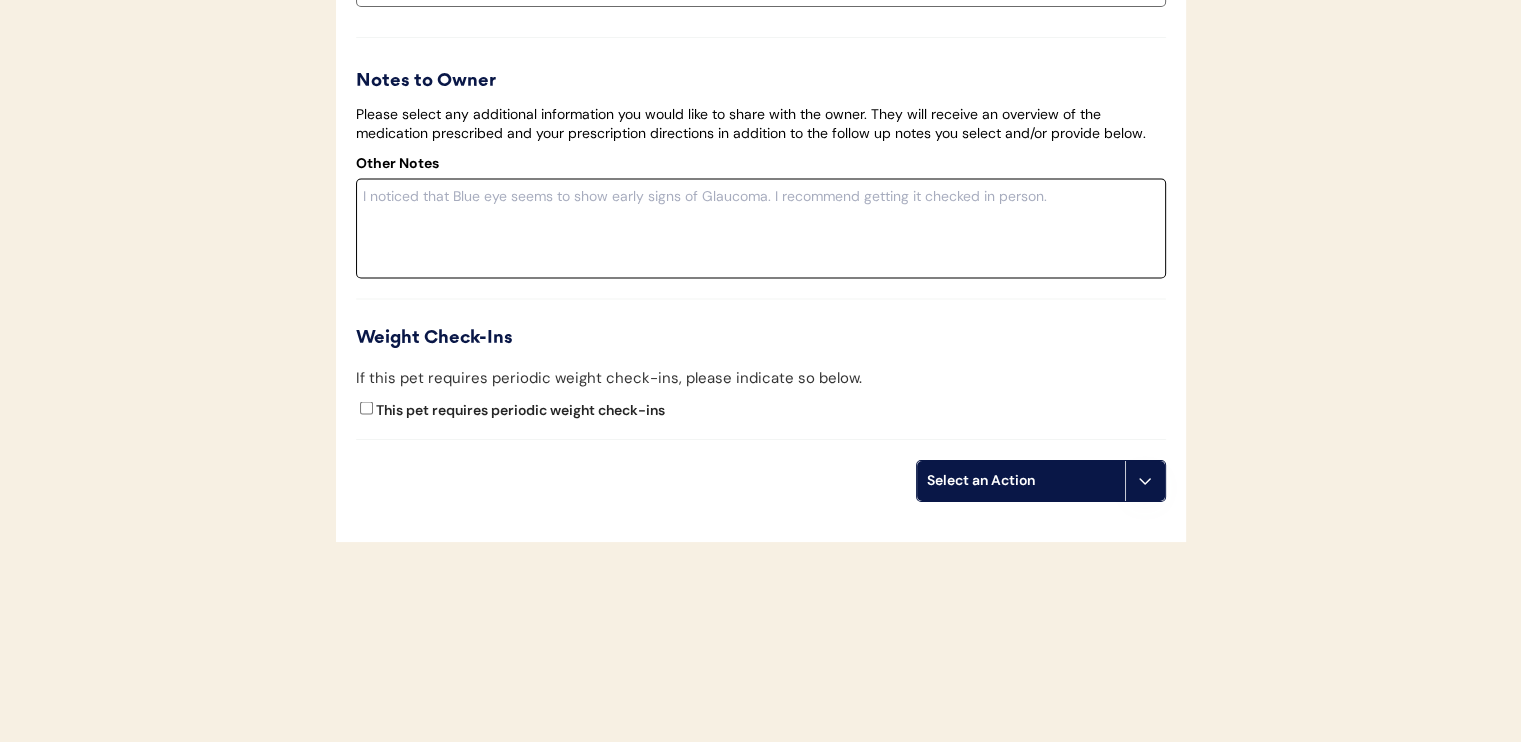 click at bounding box center (761, 229) 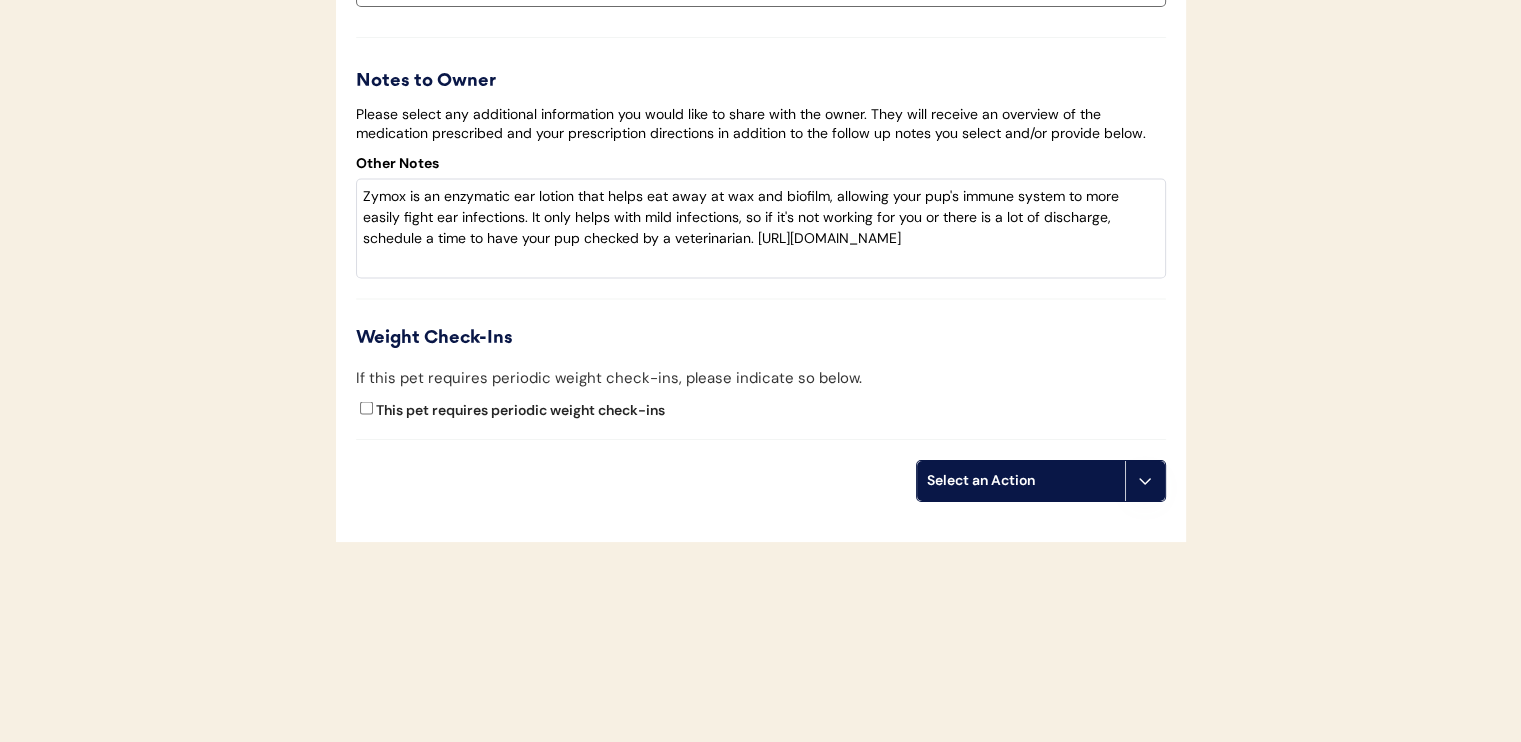 click at bounding box center (0, -3229) 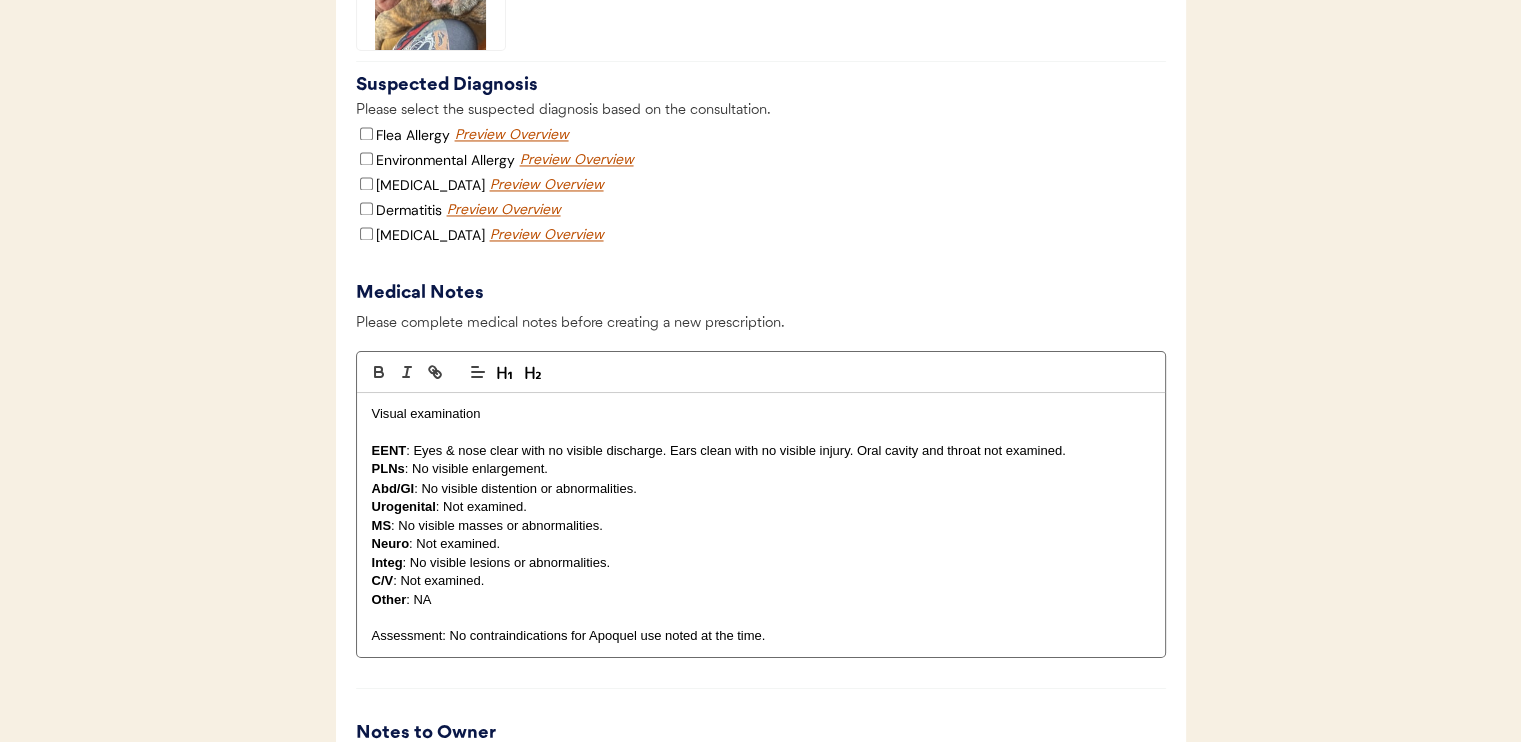 scroll, scrollTop: 3271, scrollLeft: 0, axis: vertical 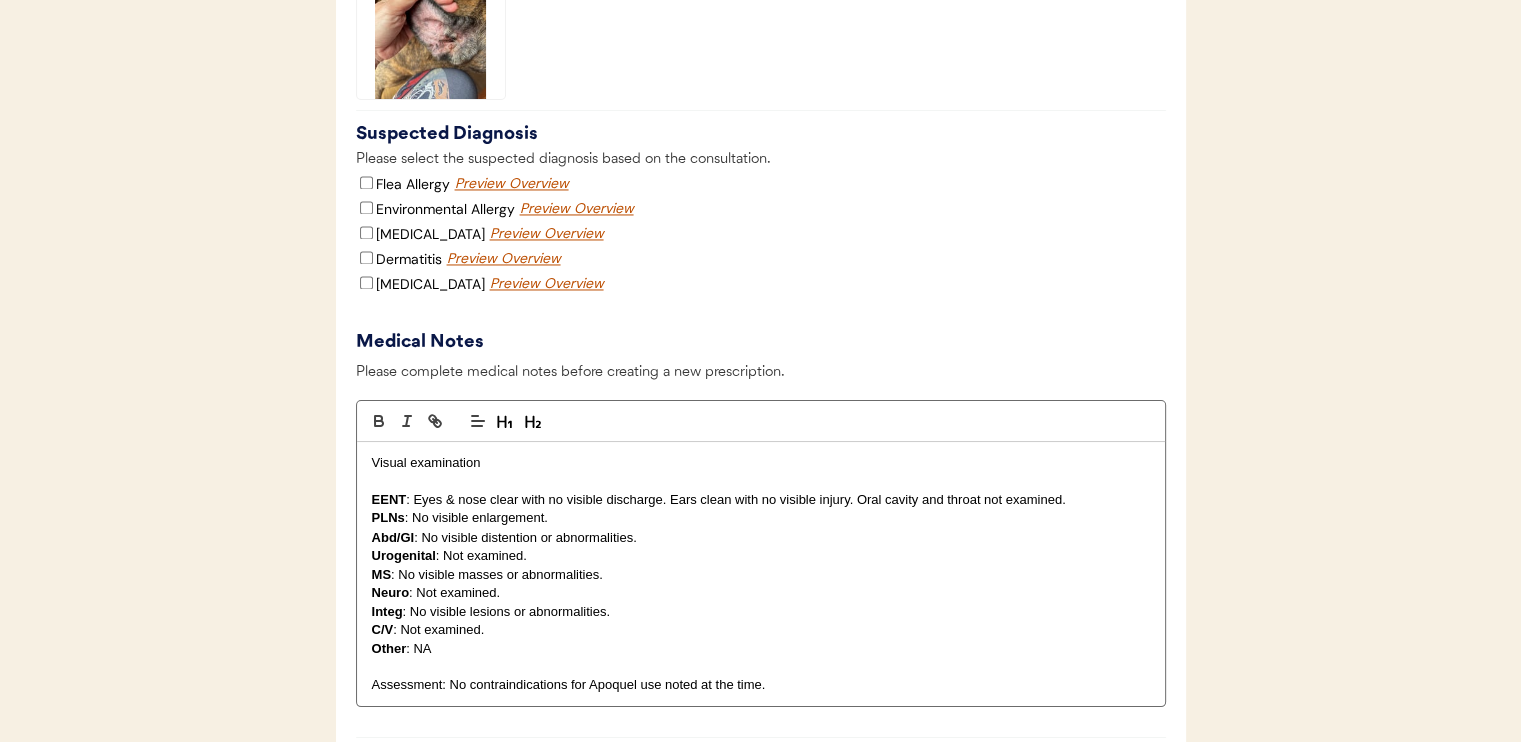 type on "Zymox is an enzymatic ear lotion that helps eat away at wax and biofilm, allowing your pup's immune system to more easily fight ear infections. It only helps with mild infections, so if it's not working for you or there is a lot of discharge, schedule a time to have your pup checked by a veterinarian. https://amzn.to/3HyH364" 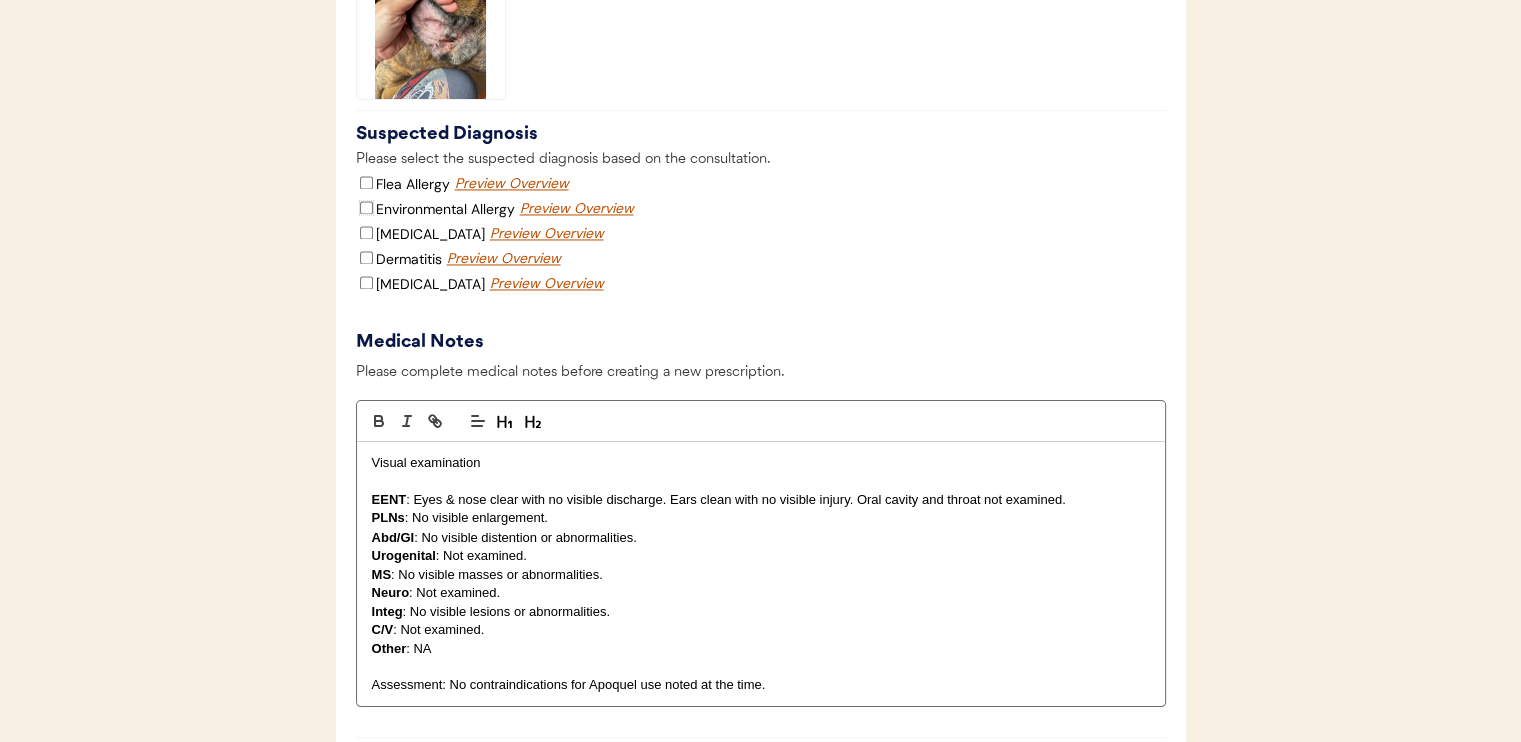 click on "Environmental Allergy" at bounding box center [366, 207] 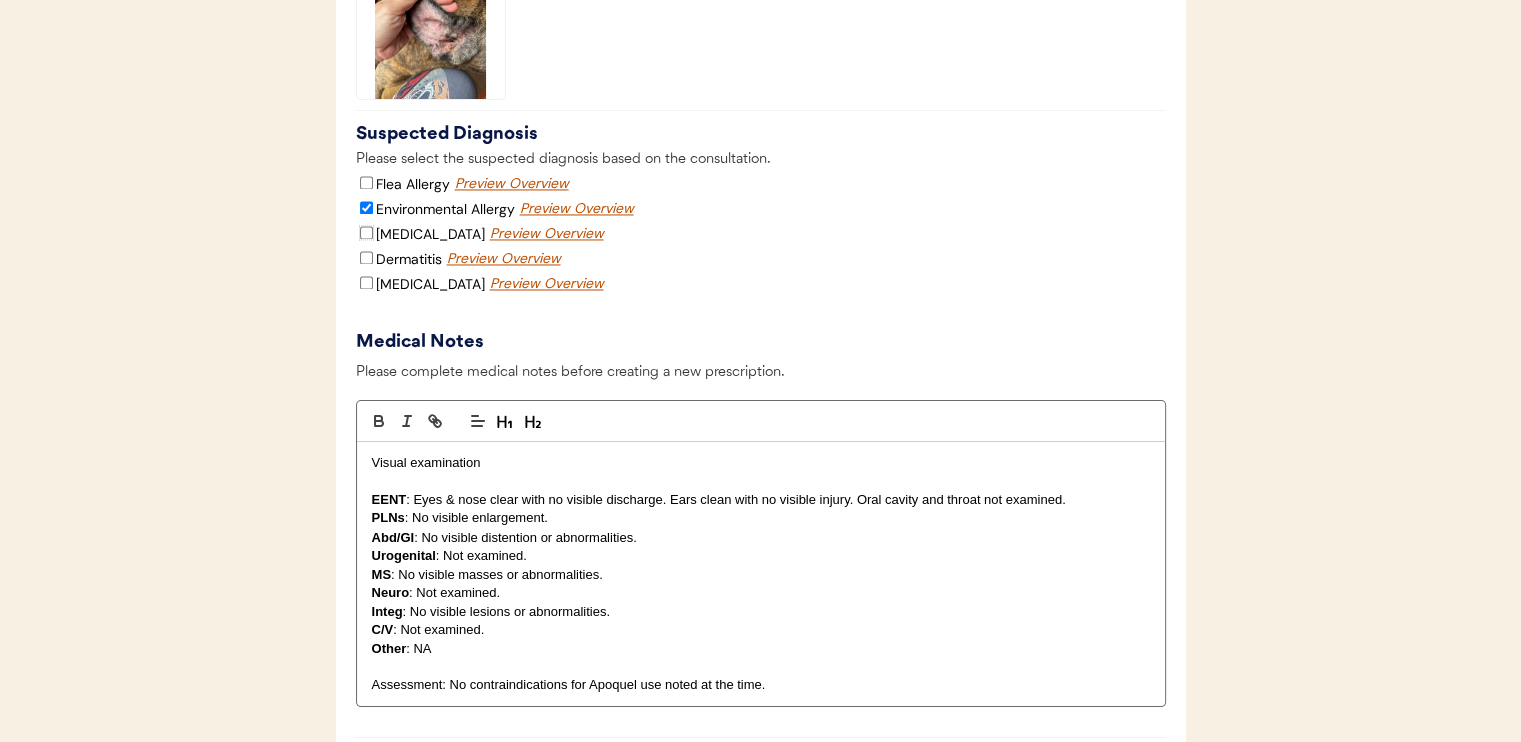click on "Food Allergy" at bounding box center [366, 232] 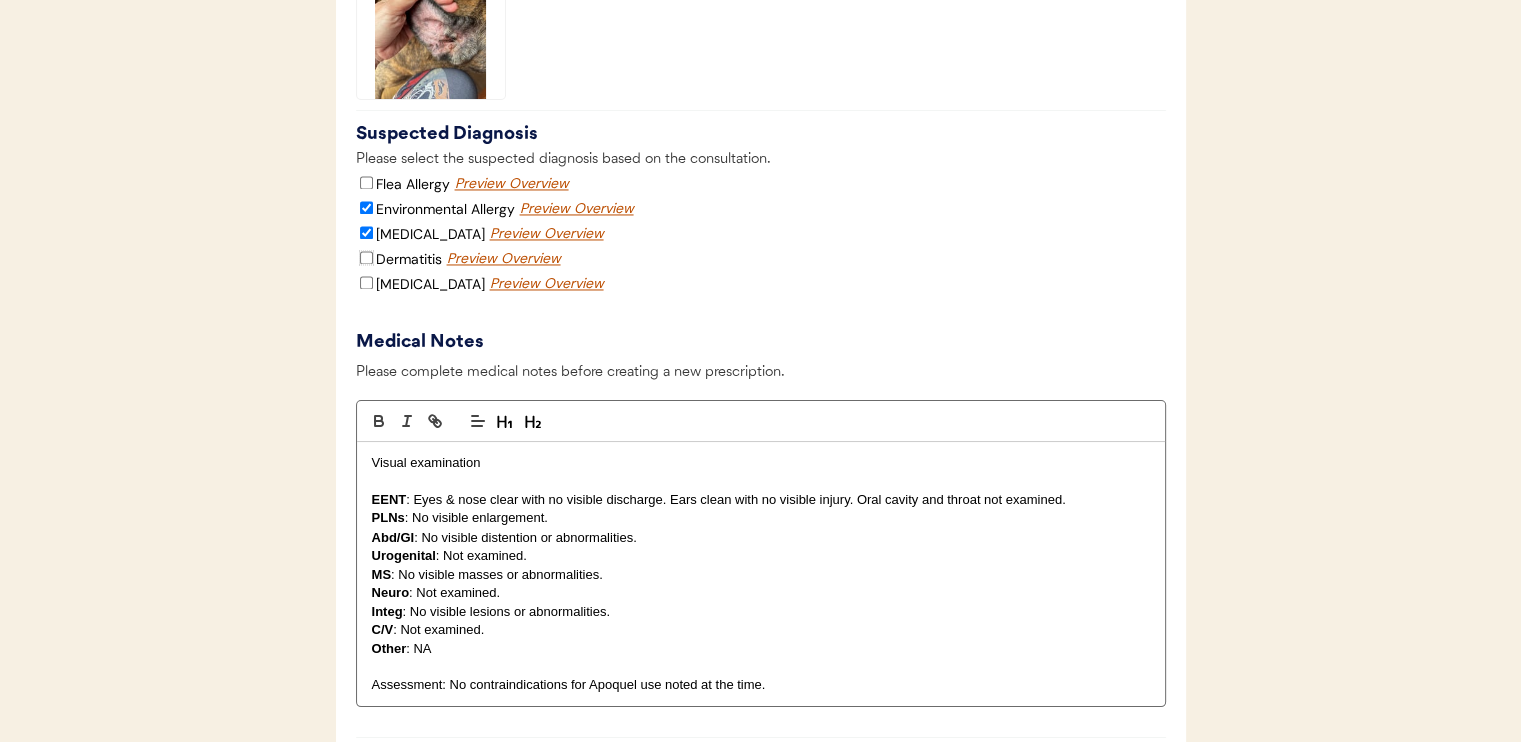 click on "Dermatitis" at bounding box center [366, 257] 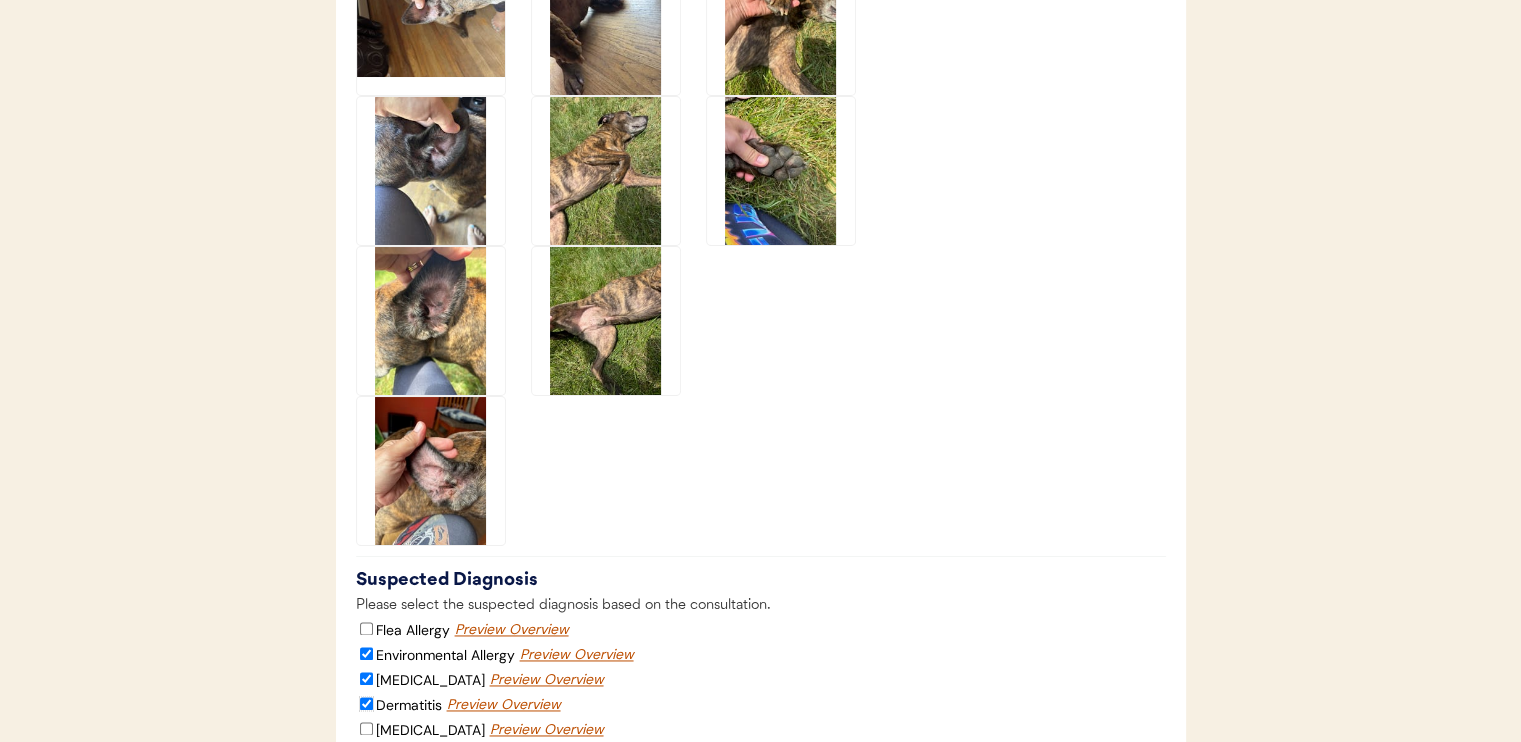 scroll, scrollTop: 2771, scrollLeft: 0, axis: vertical 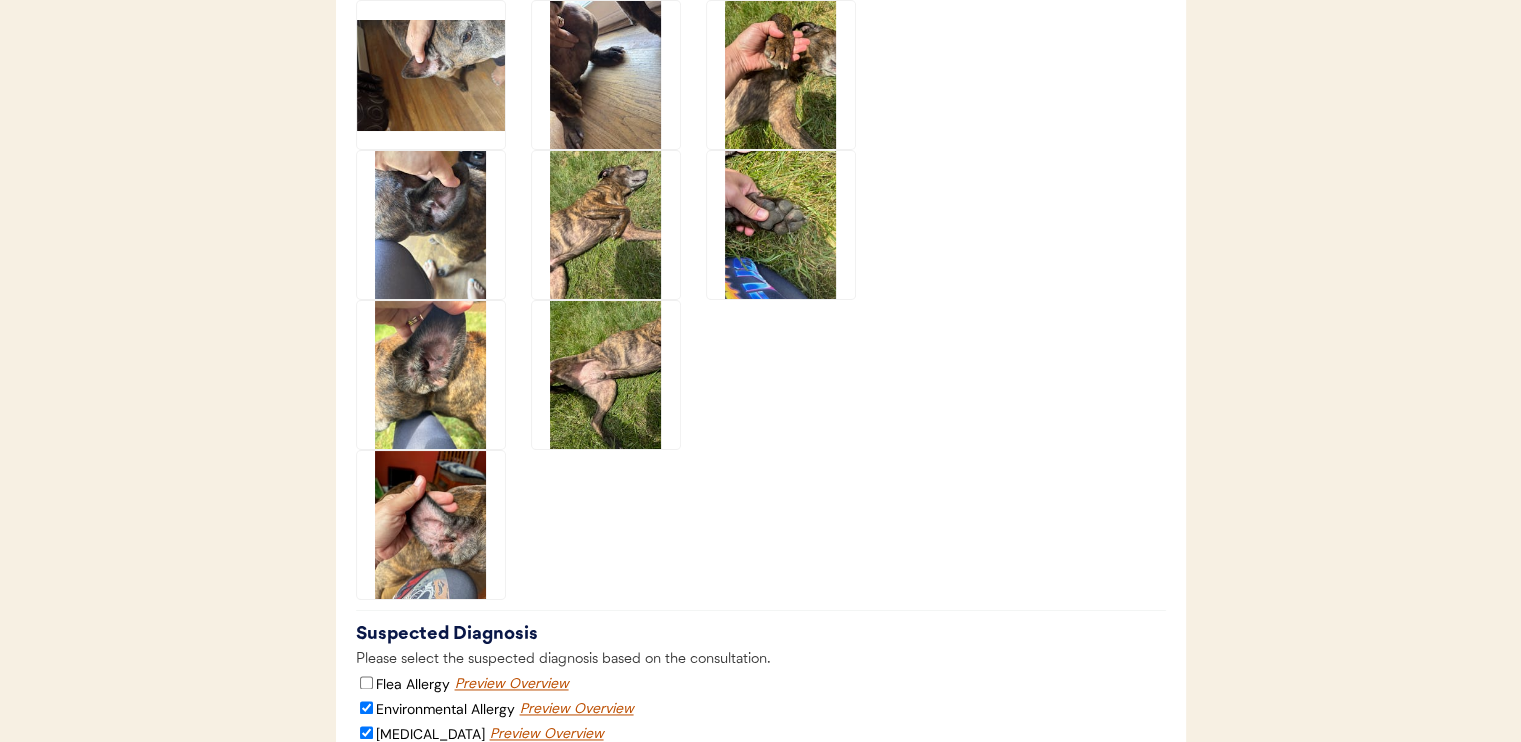 click 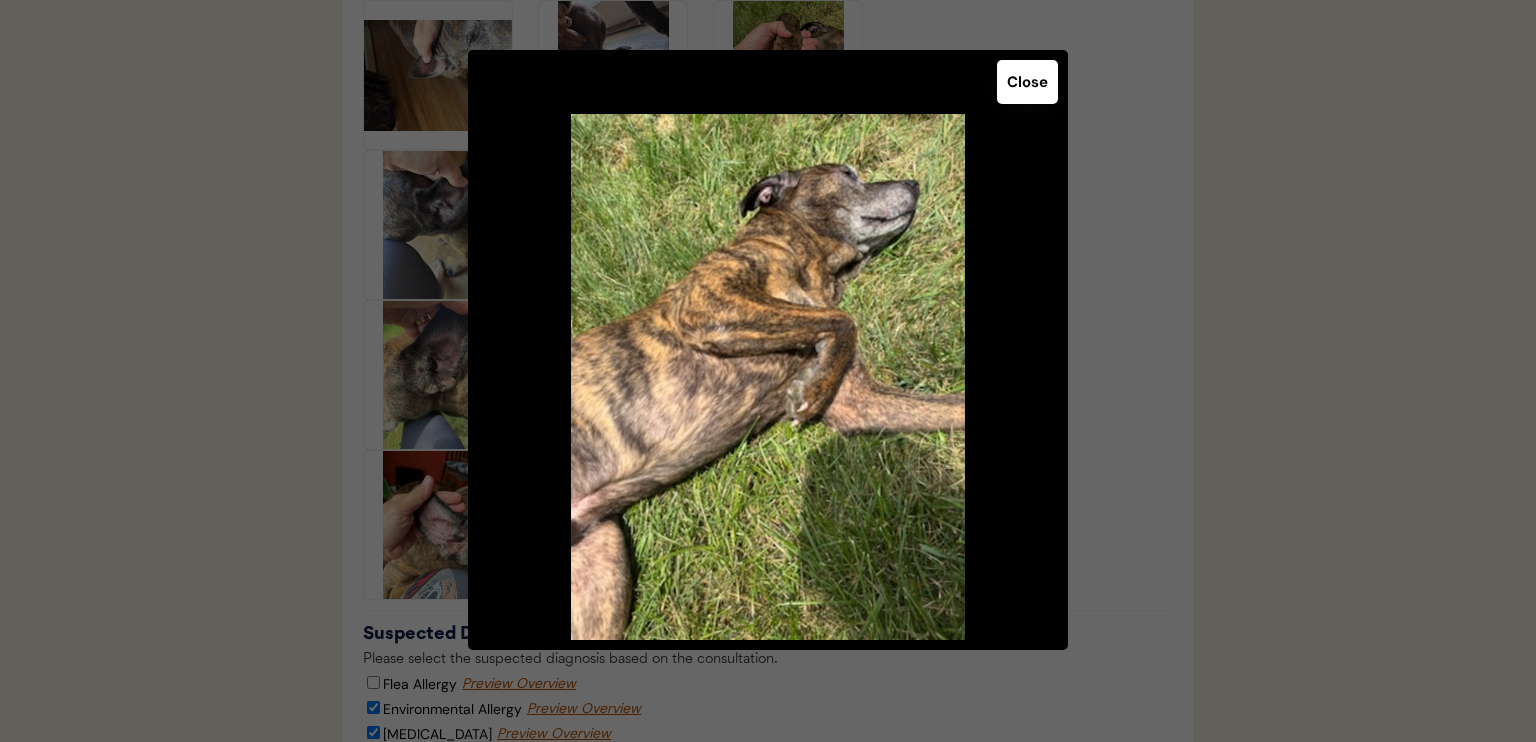 click on "Close" at bounding box center [1027, 82] 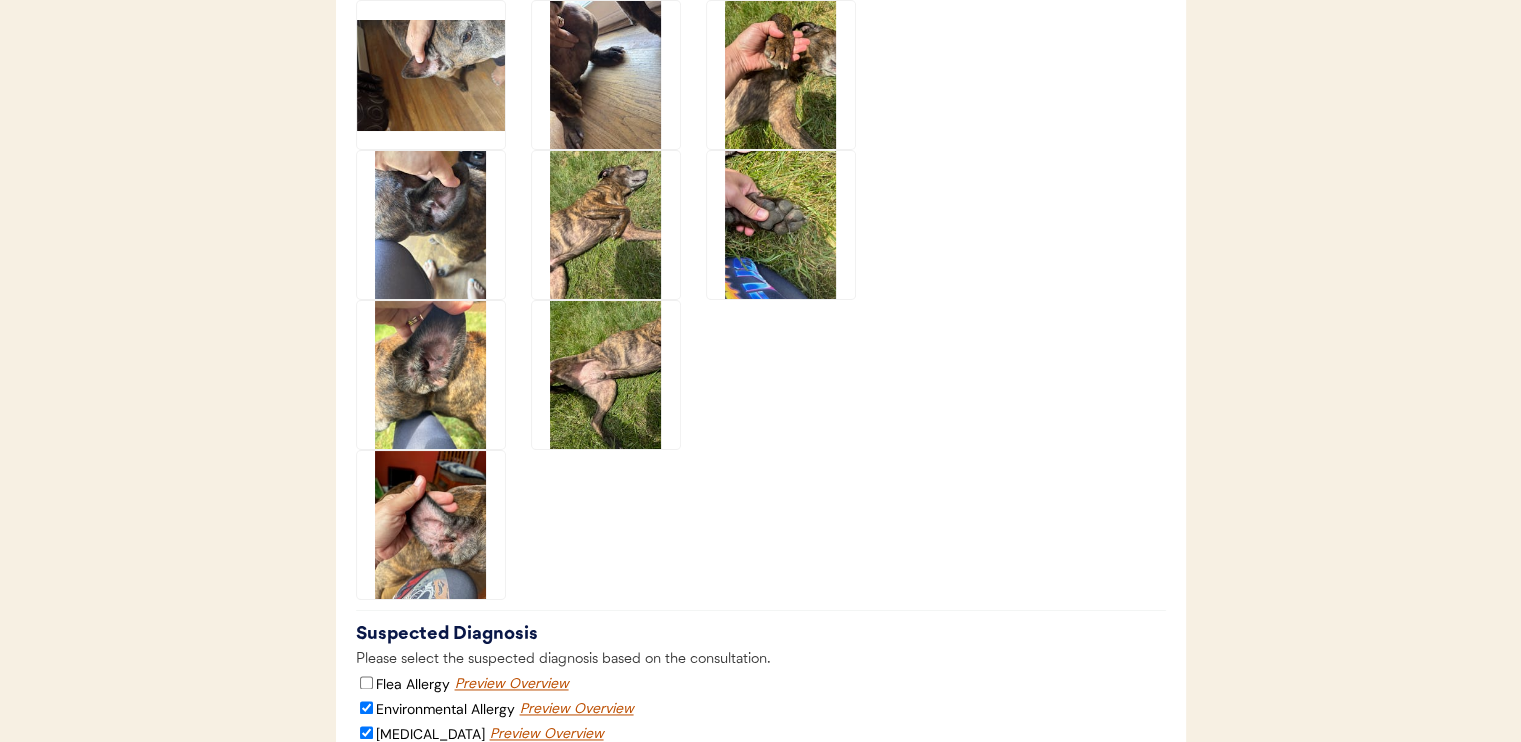 click 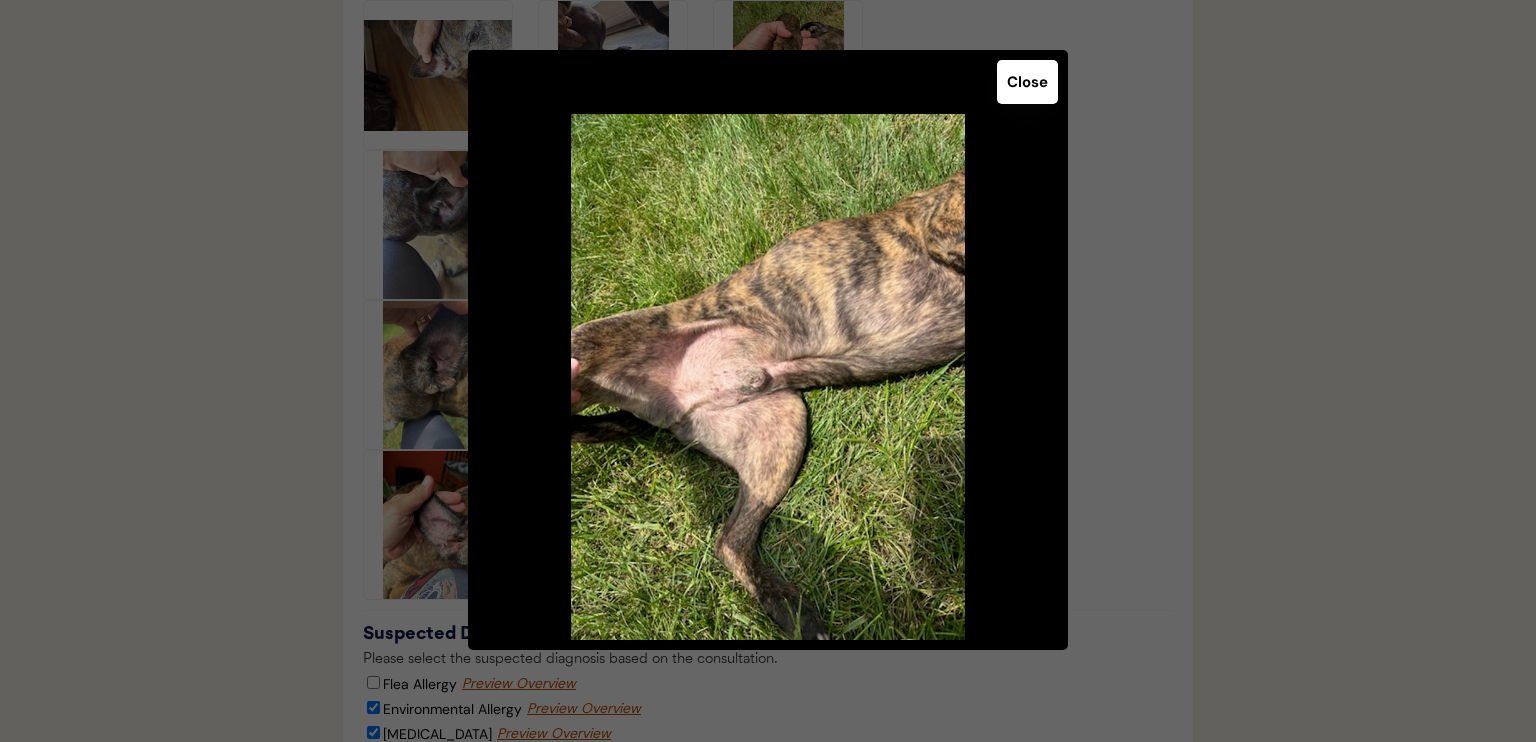 click on "Close" at bounding box center (1027, 82) 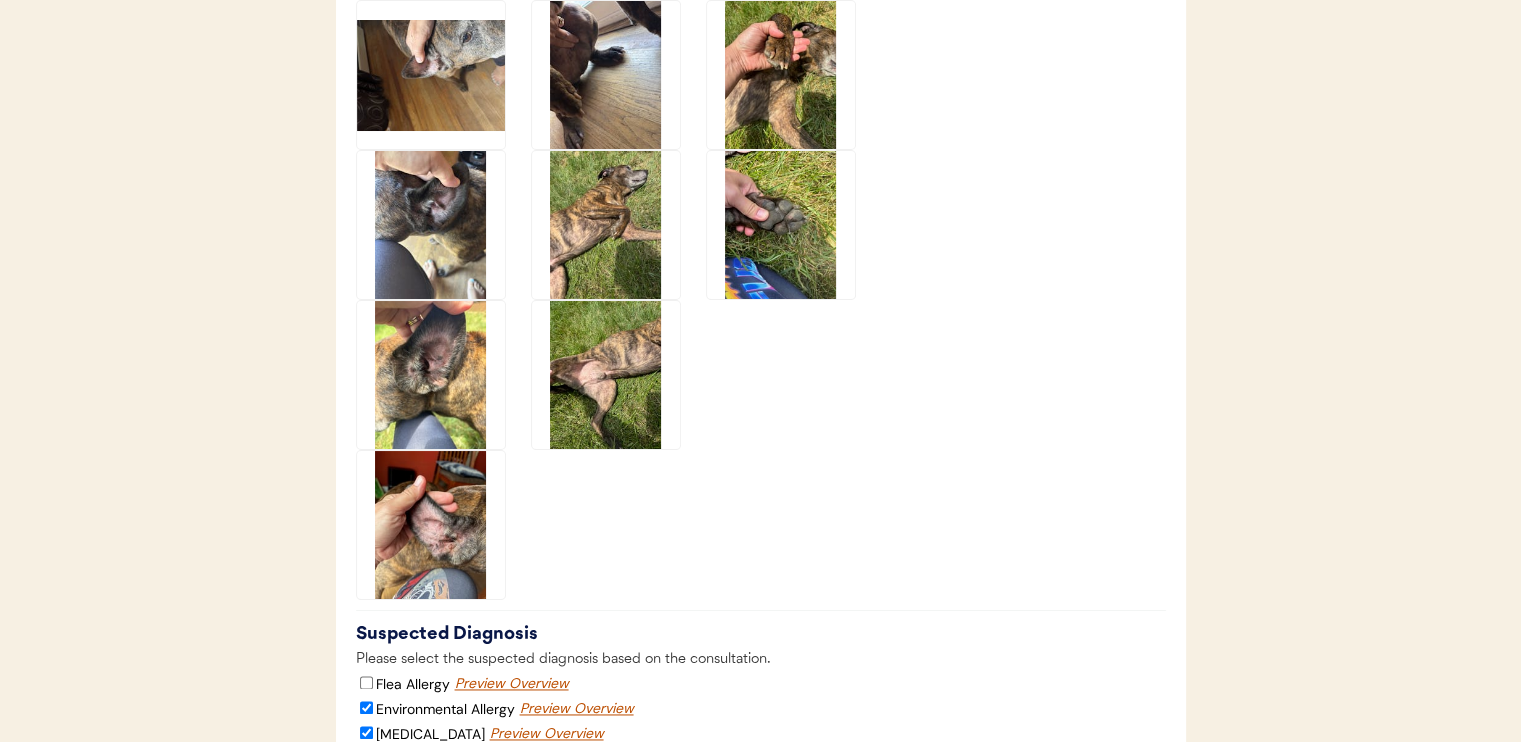 click 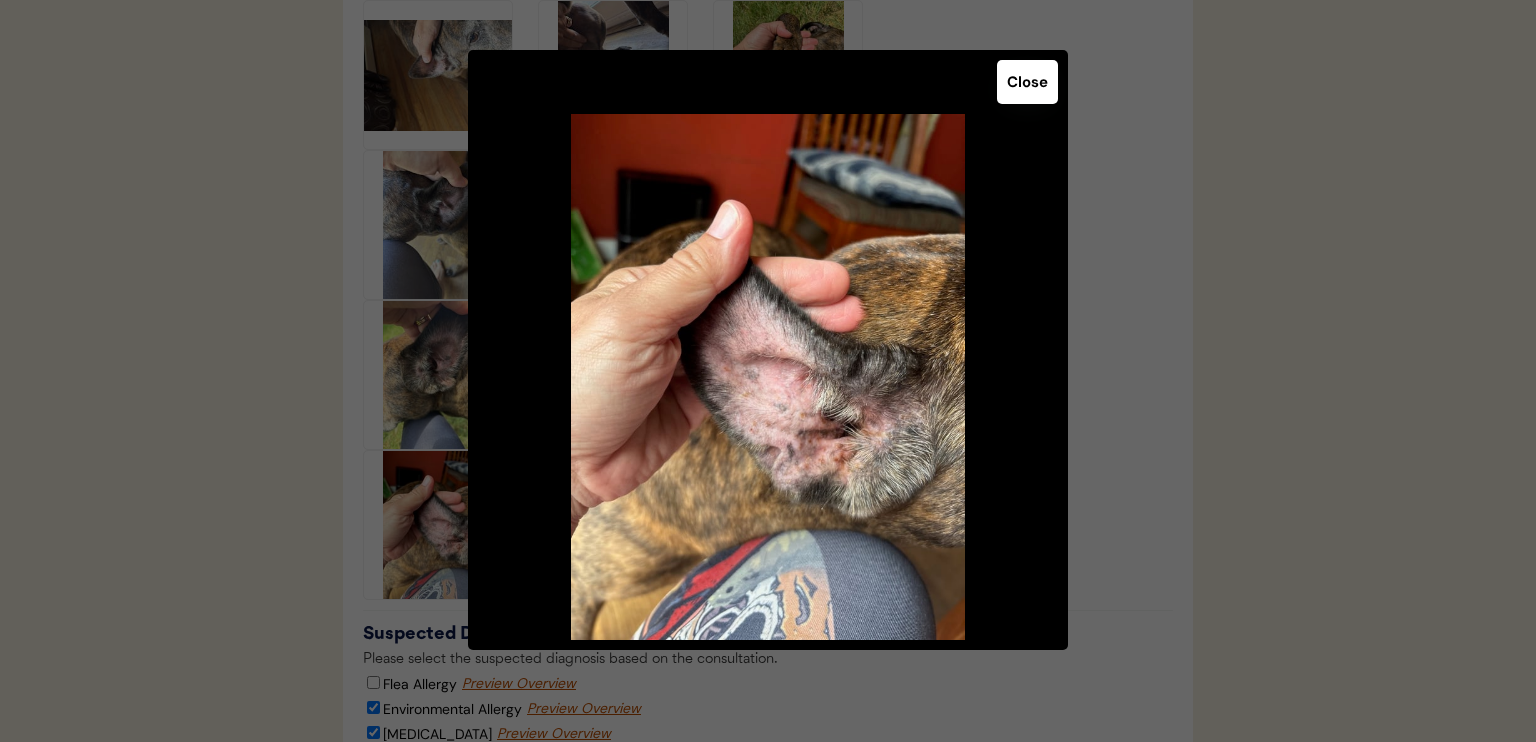 click on "Close" at bounding box center [1027, 82] 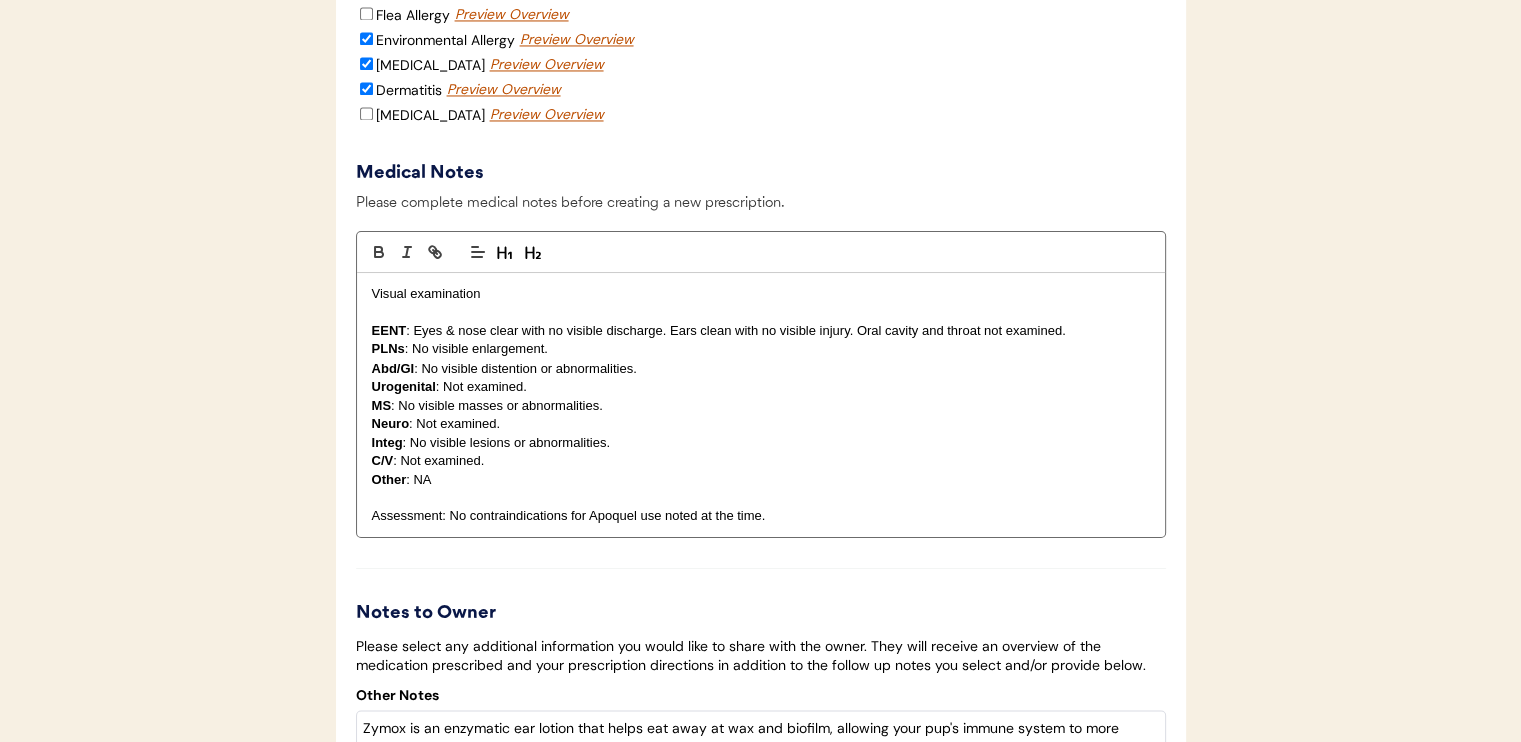 scroll, scrollTop: 3471, scrollLeft: 0, axis: vertical 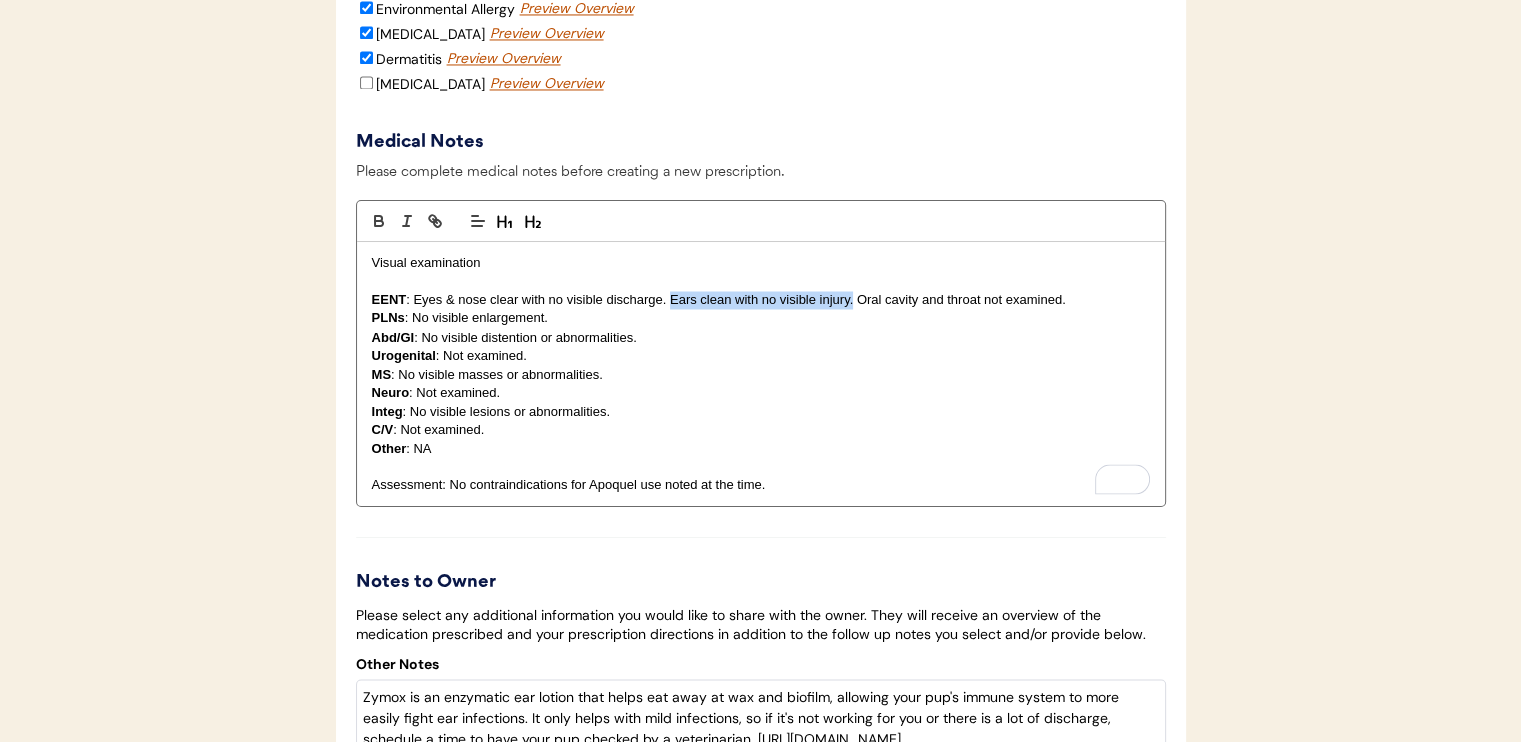 drag, startPoint x: 671, startPoint y: 301, endPoint x: 852, endPoint y: 305, distance: 181.04419 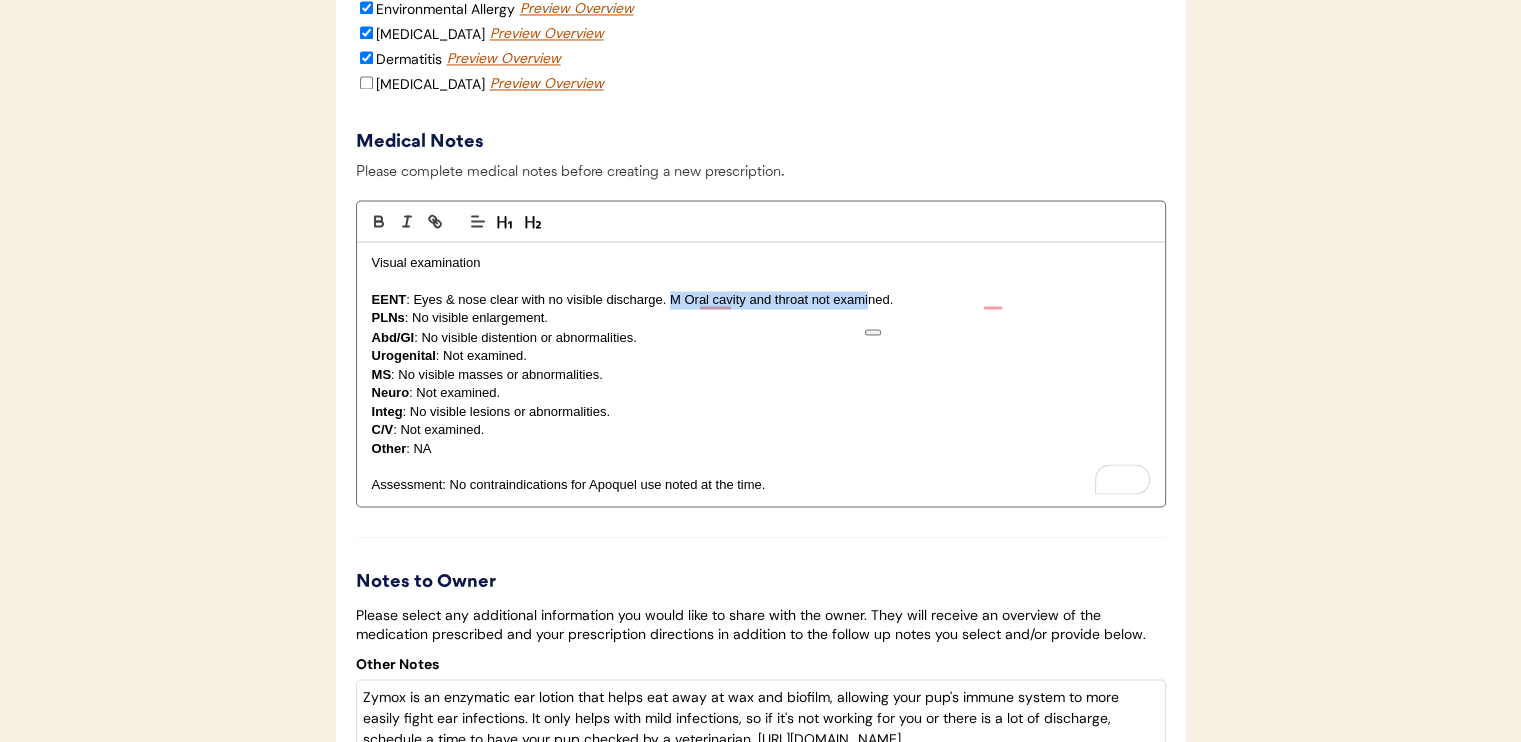 type 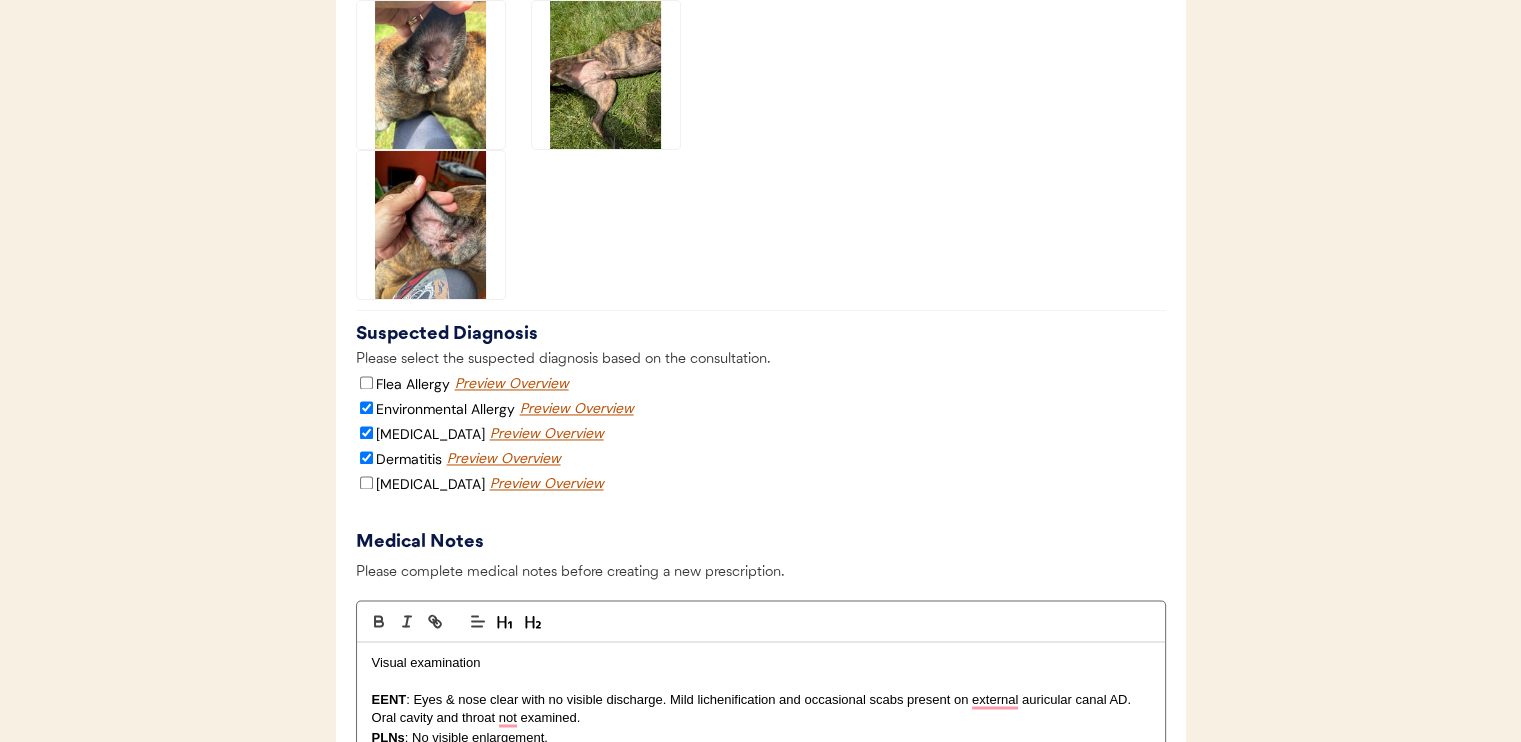 scroll, scrollTop: 2871, scrollLeft: 0, axis: vertical 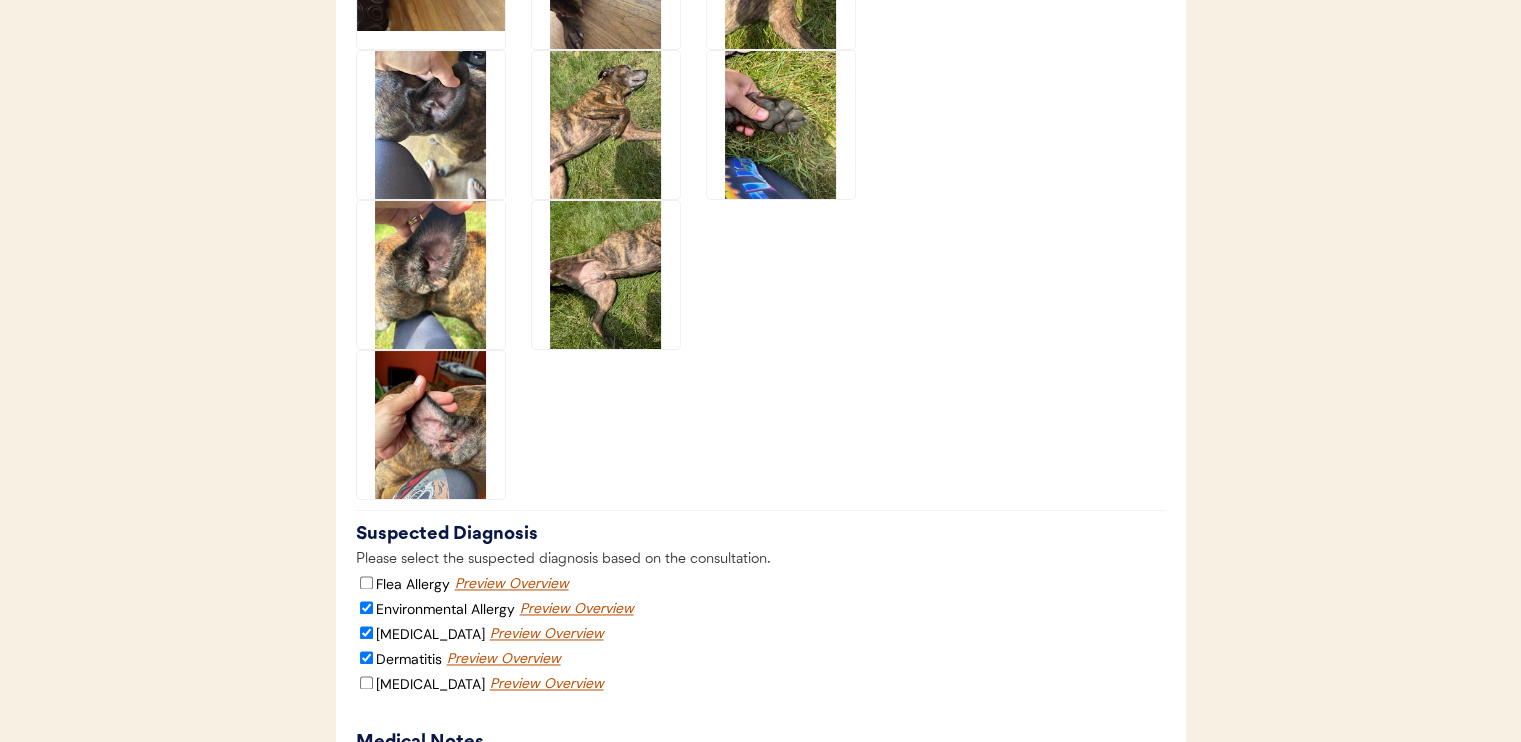 click 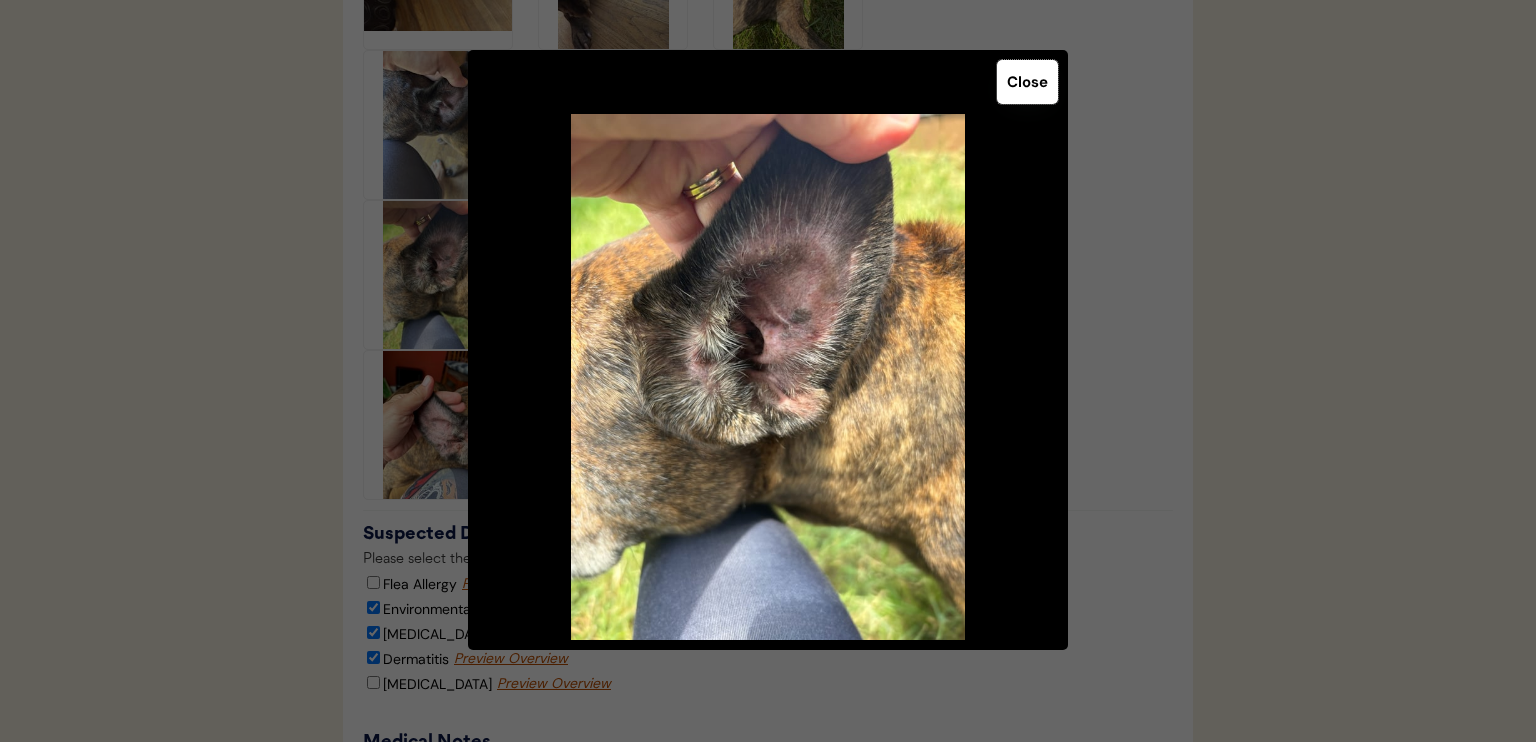 click on "Close" at bounding box center [1027, 82] 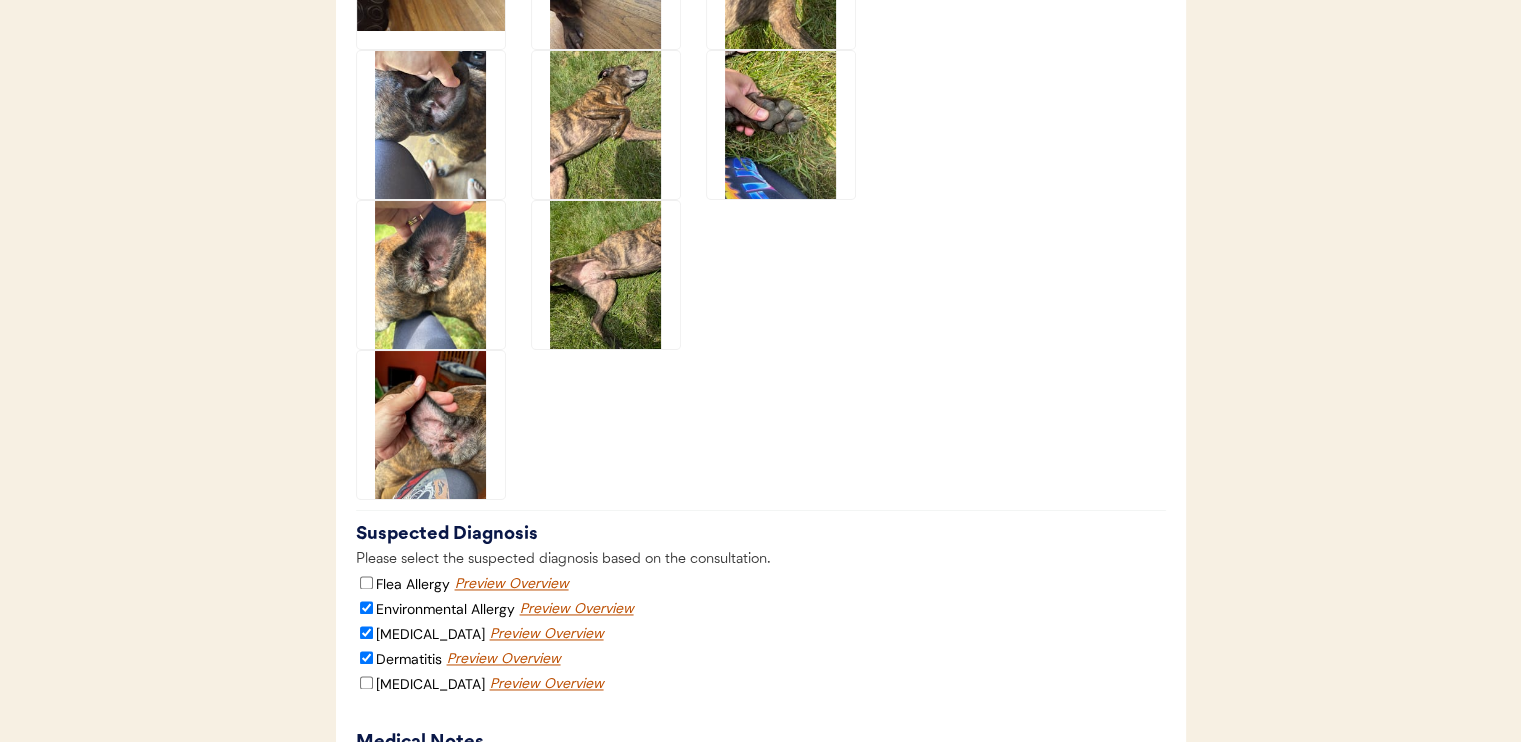 click 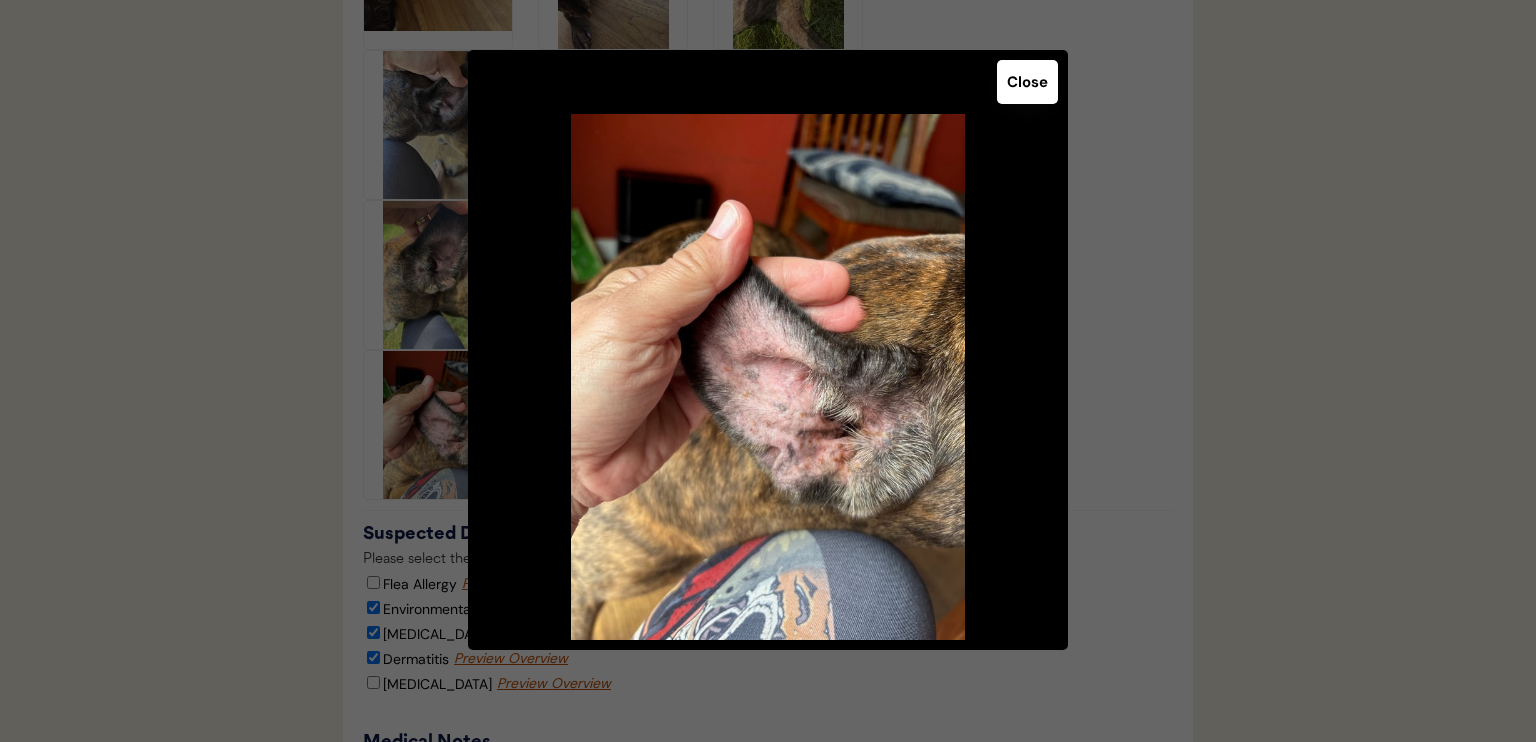 click on "Close" at bounding box center (1027, 82) 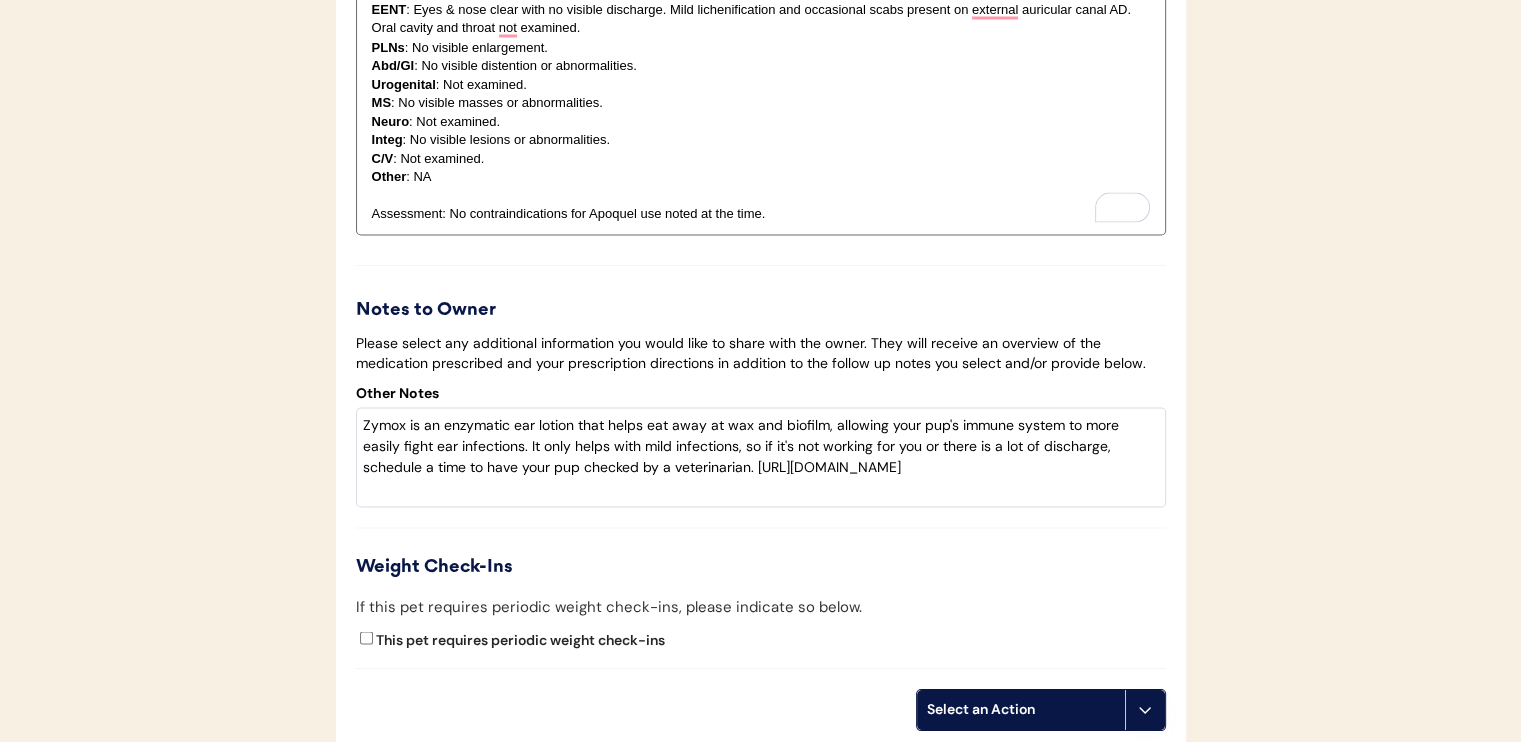 scroll, scrollTop: 3871, scrollLeft: 0, axis: vertical 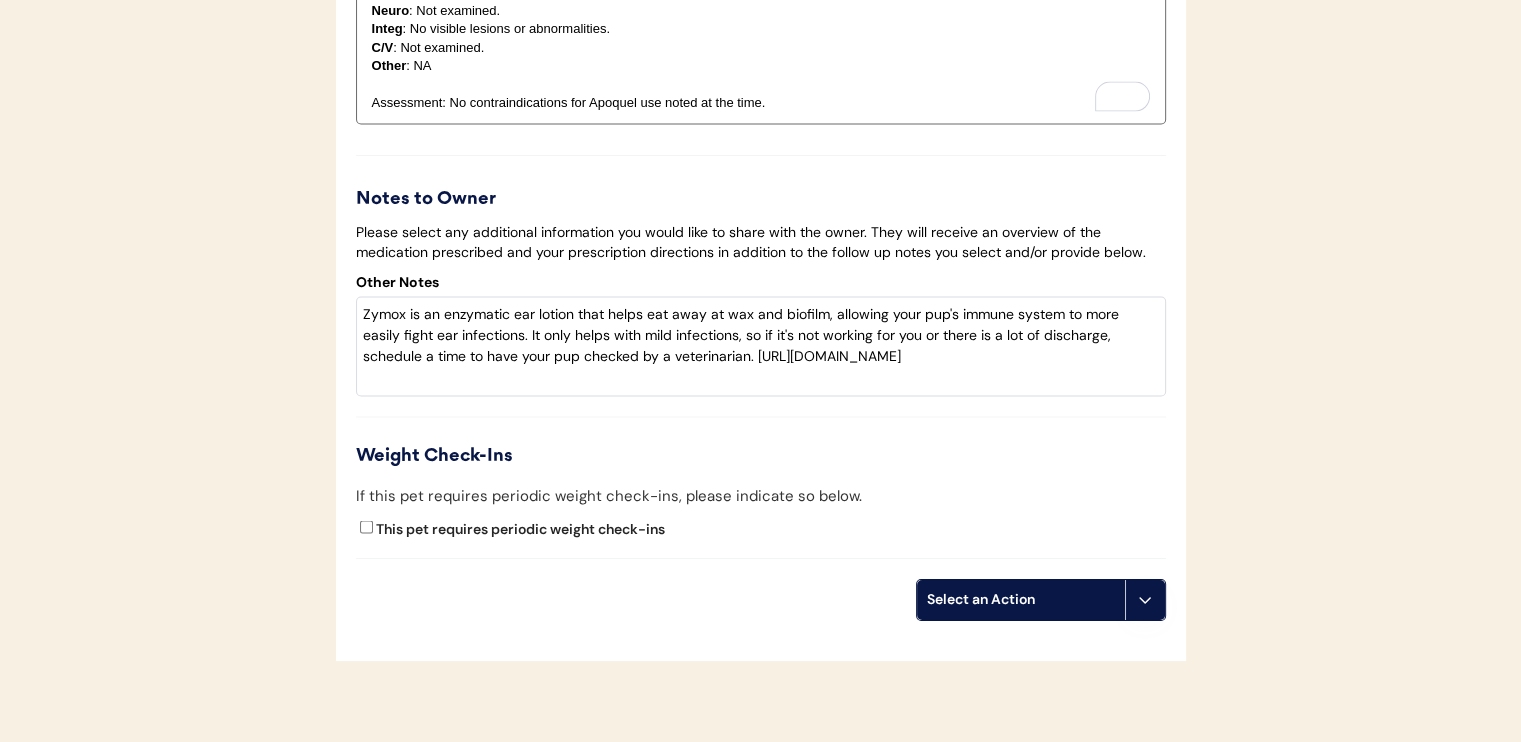 click on "Select an Action" at bounding box center (1021, 600) 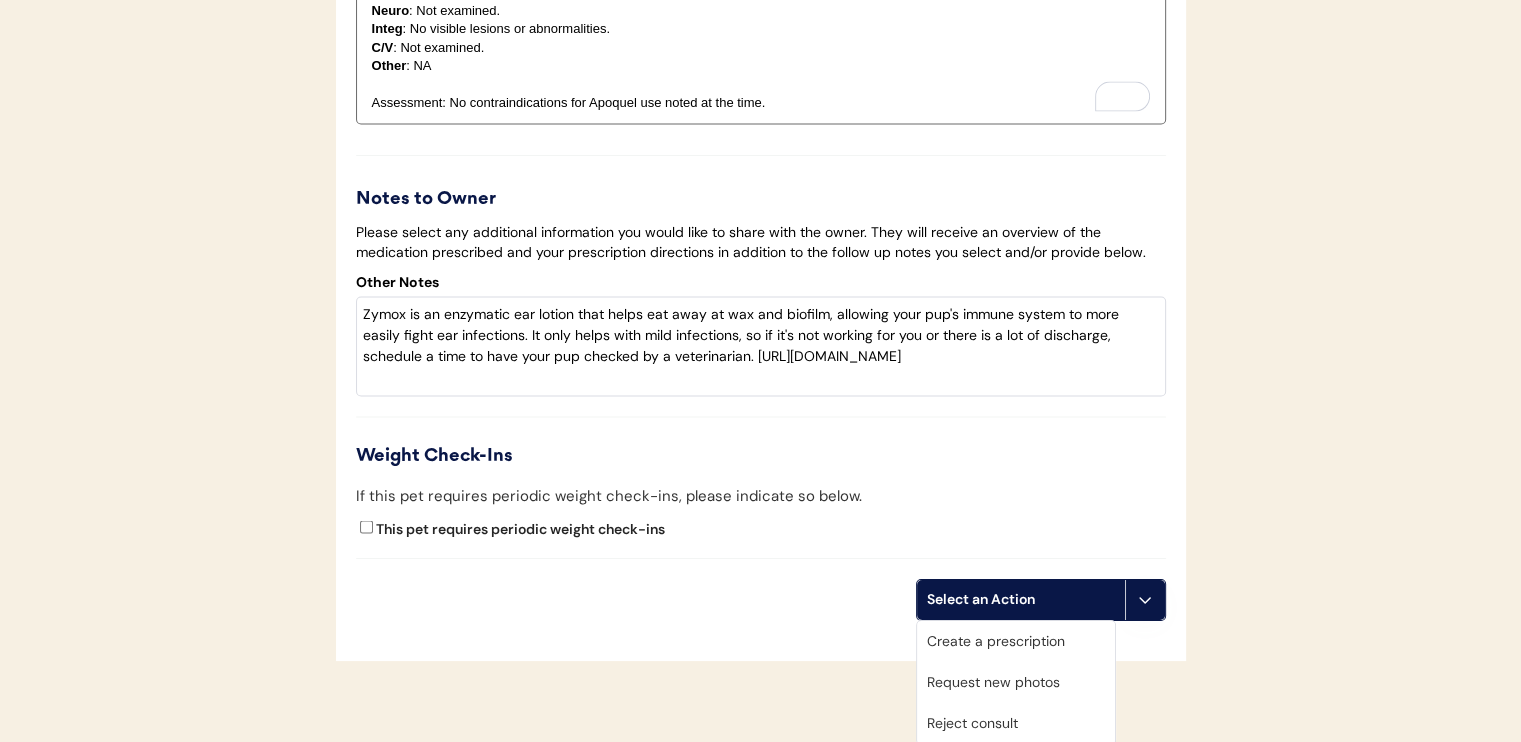 click on "Other Notes Zymox is an enzymatic ear lotion that helps eat away at wax and biofilm, allowing your pup's immune system to more easily fight ear infections. It only helps with mild infections, so if it's not working for you or there is a lot of discharge, schedule a time to have your pup checked by a veterinarian. https://amzn.to/3HyH364" at bounding box center (761, 353) 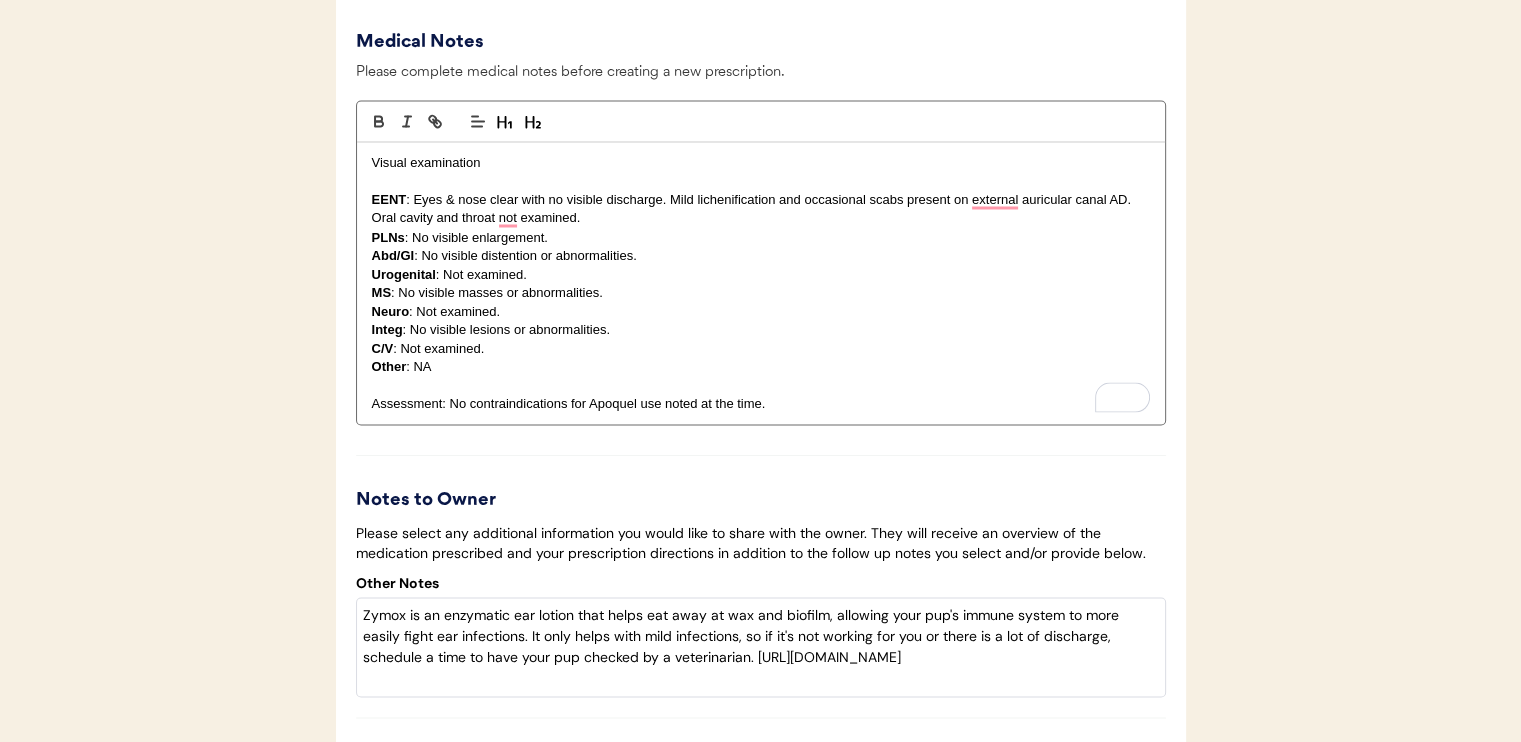 scroll, scrollTop: 3989, scrollLeft: 0, axis: vertical 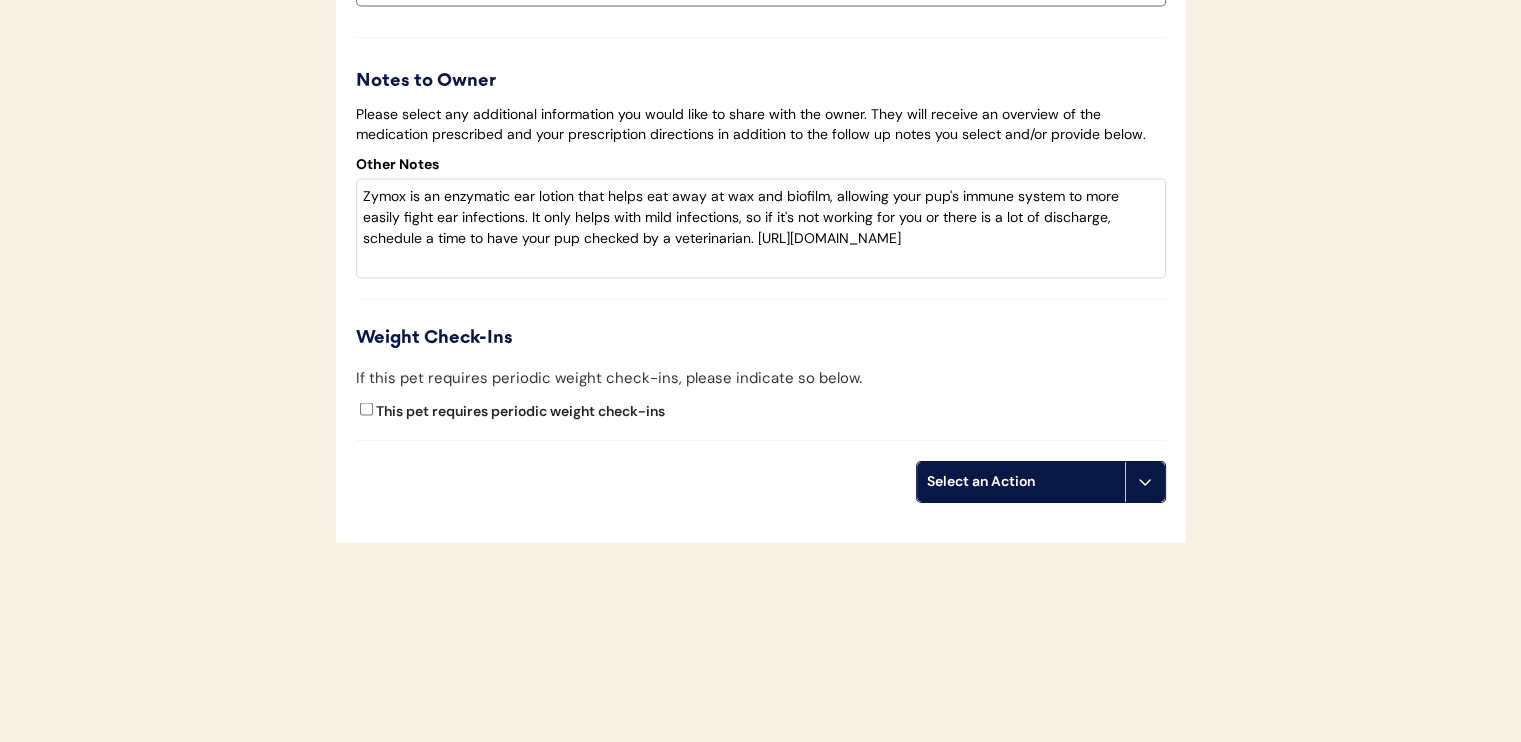 click on "Select an Action" 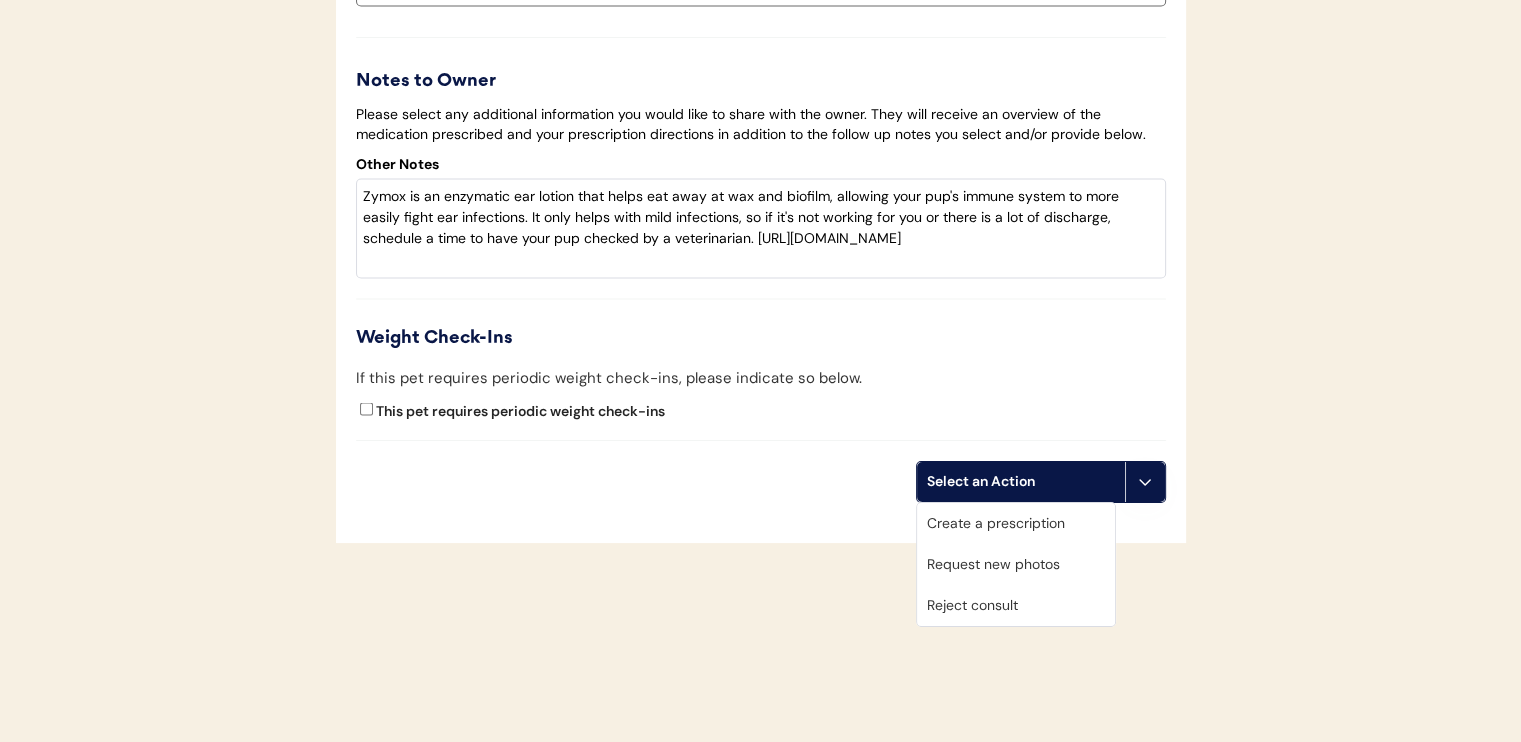 click on "Create a prescription" at bounding box center (1016, 523) 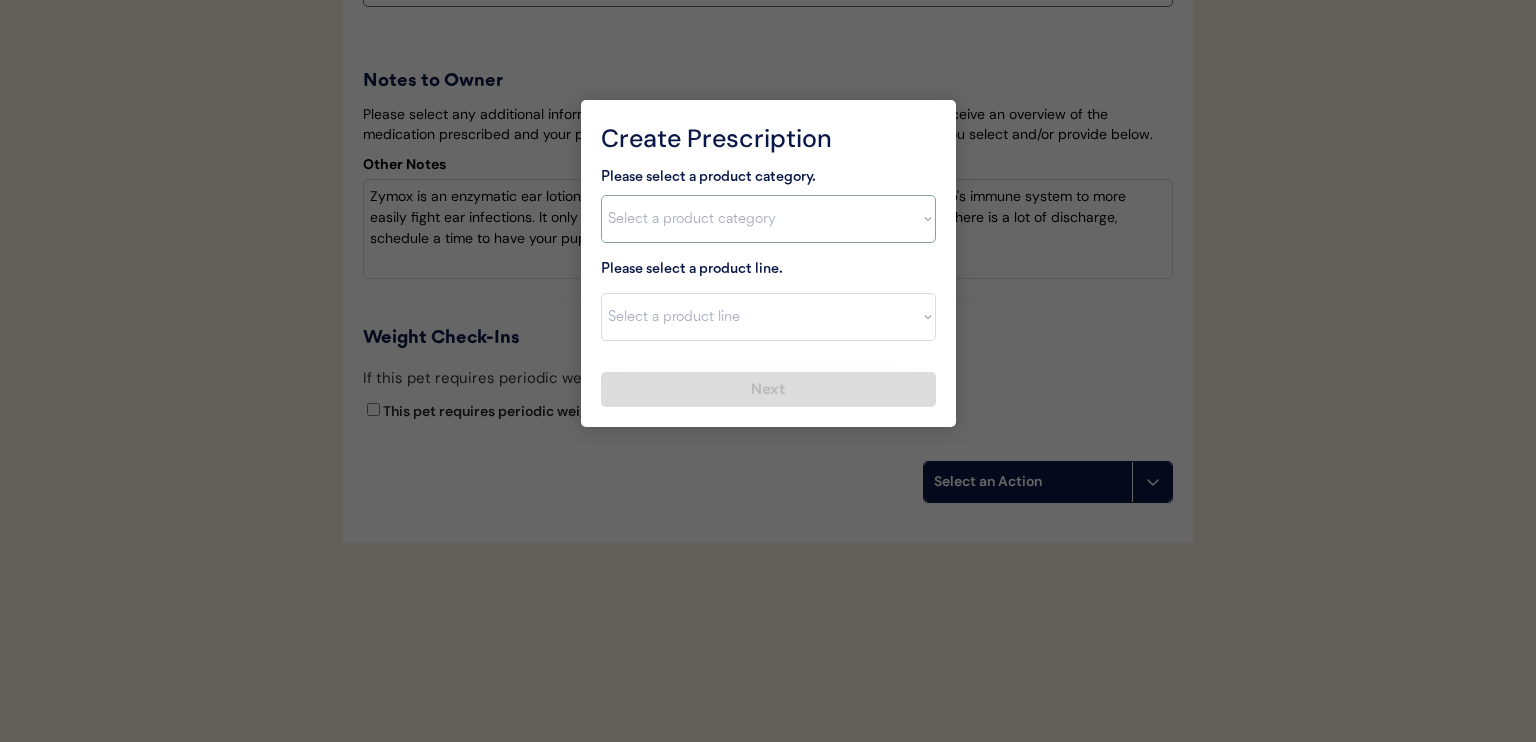 click on "Select a product category Allergies Antibiotics Anxiety Combo Parasite Prevention Flea & Tick Heartworm" at bounding box center [768, 219] 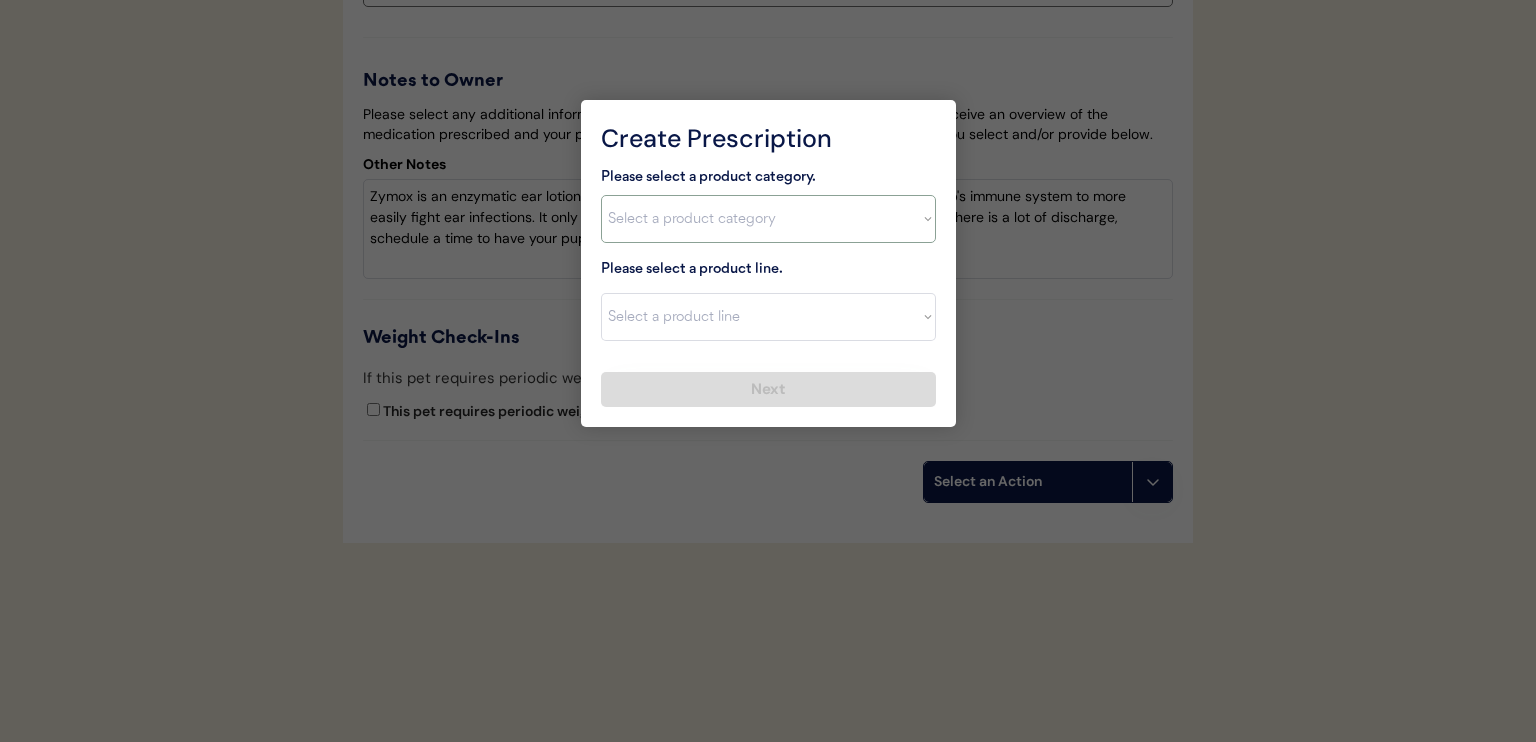 select on ""allergies"" 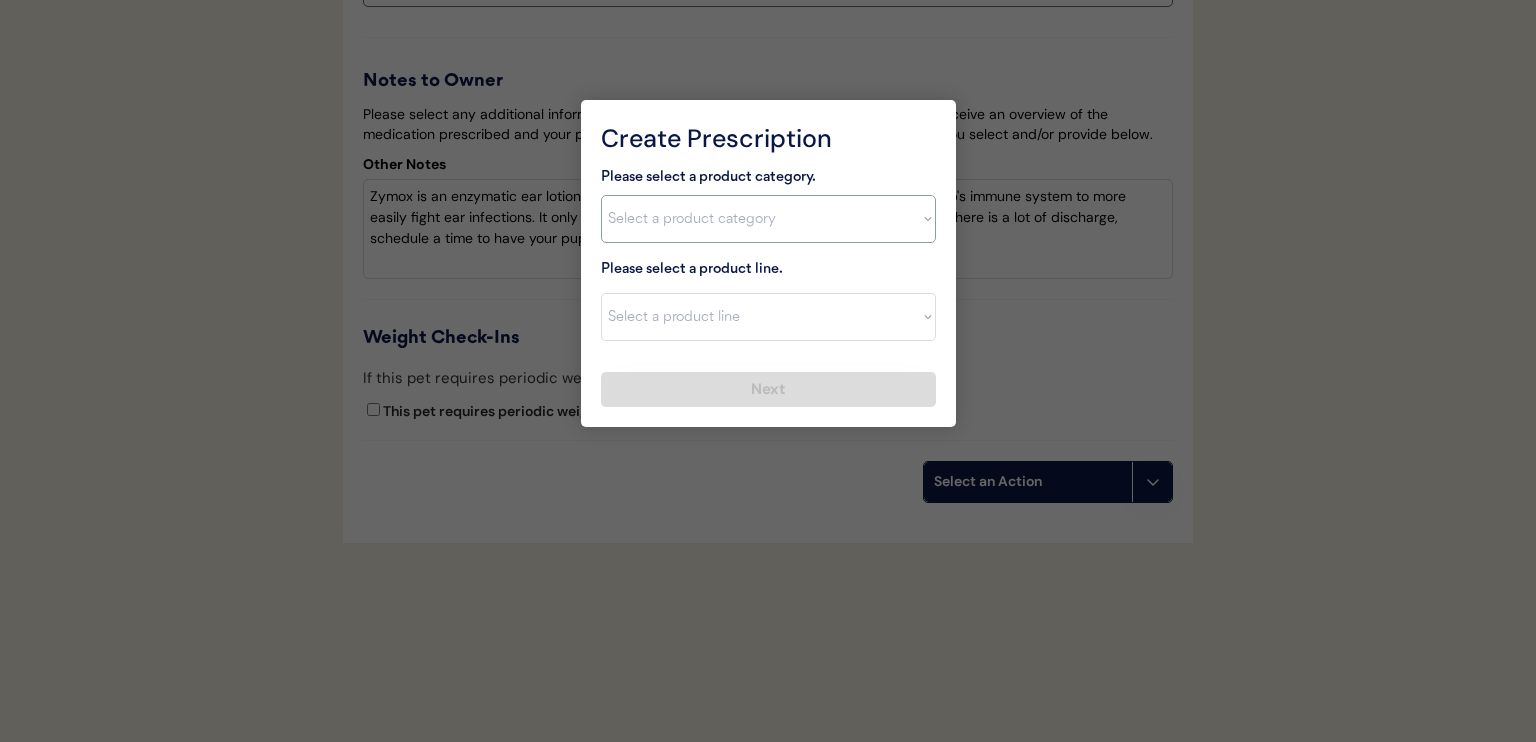 click on "Select a product category Allergies Antibiotics Anxiety Combo Parasite Prevention Flea & Tick Heartworm" at bounding box center [768, 219] 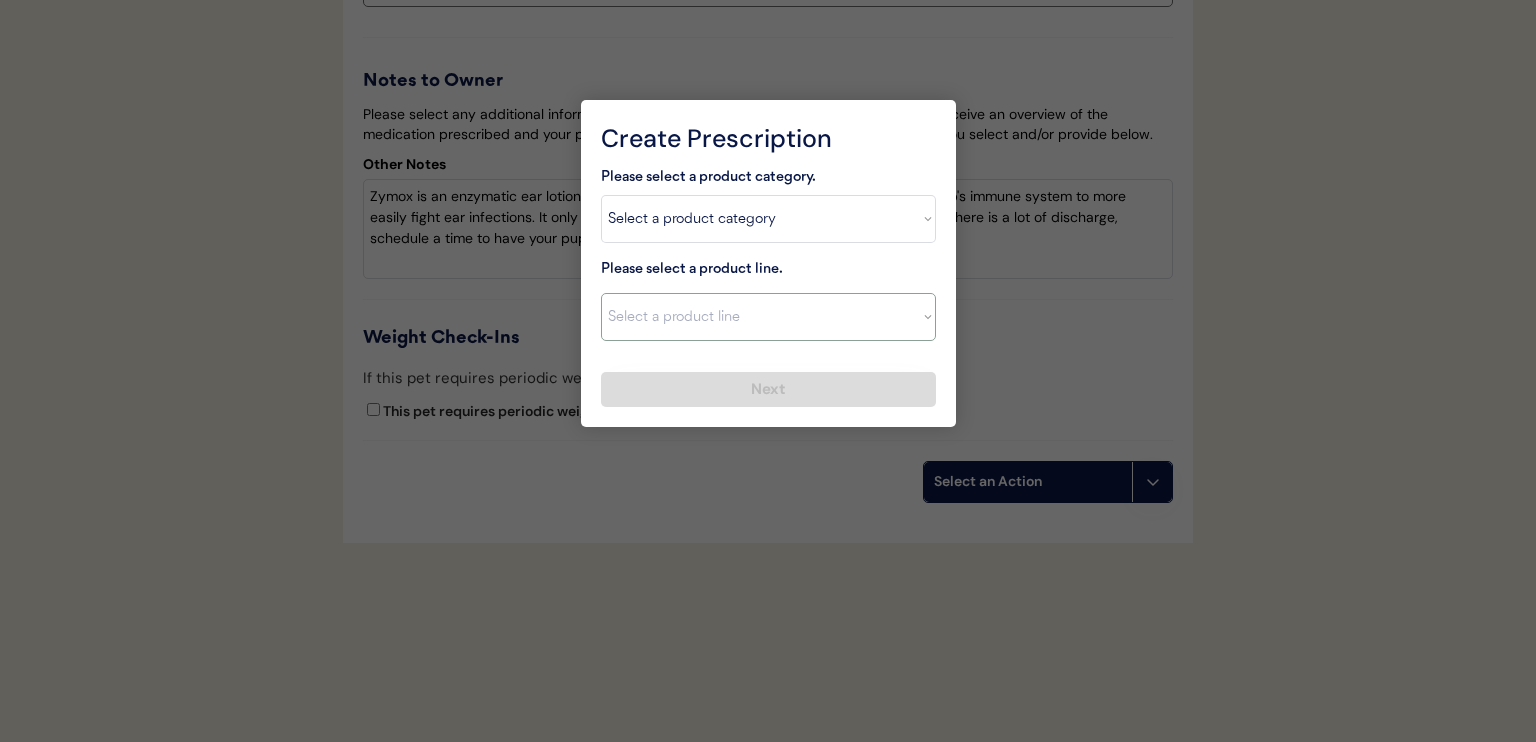 click on "Select a product line Apoquel Chewable Tablet Apoquel Tablet Cyclosporine DermaBenSs Shampoo Hydroxyzine Mal-A-Ket Shampoo Mal-A-Ket Wipes Malaseb Shampoo MiconaHex+Triz Mousse MiconaHex+Triz Wipes Prednisone Temaril-P" at bounding box center (768, 317) 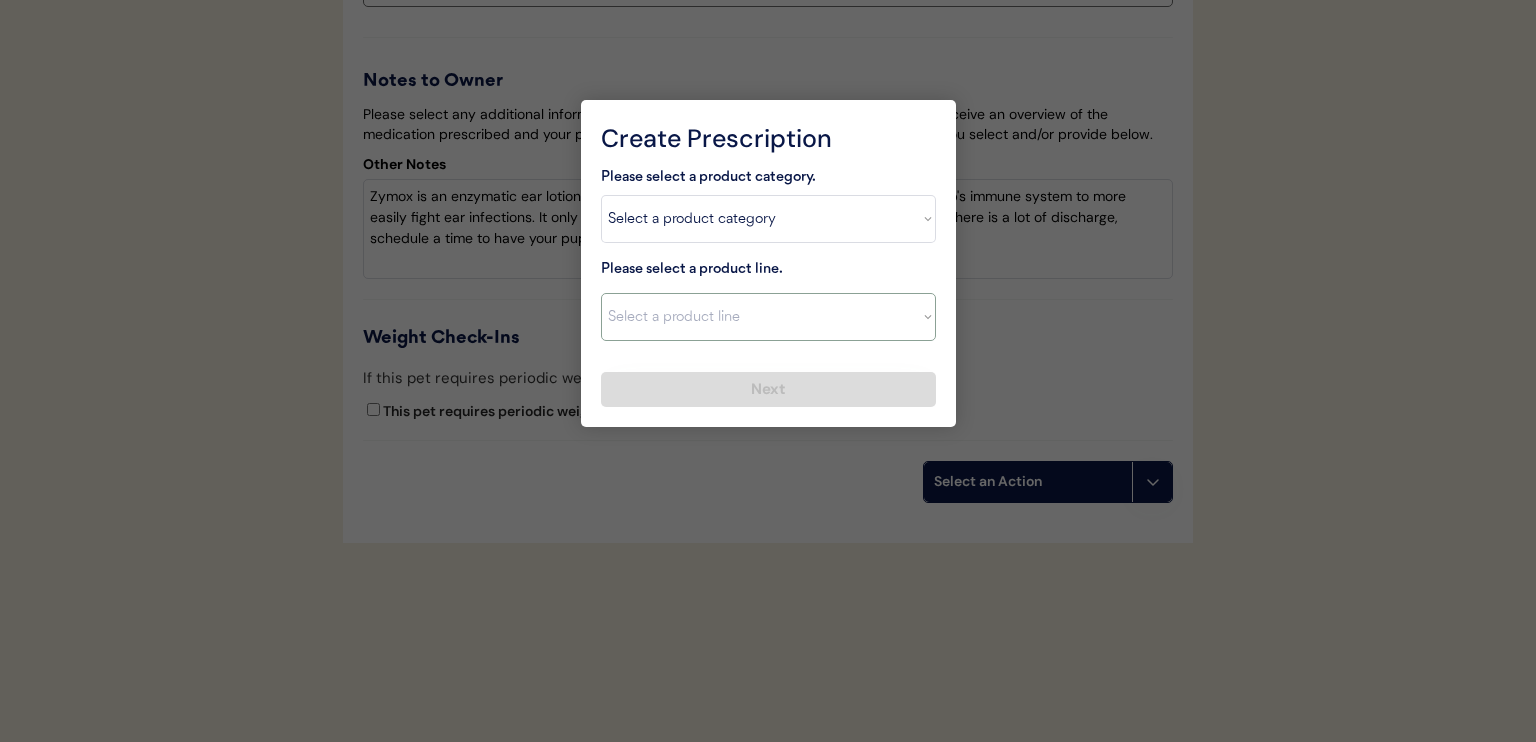 select on ""Apoquel Tablet"" 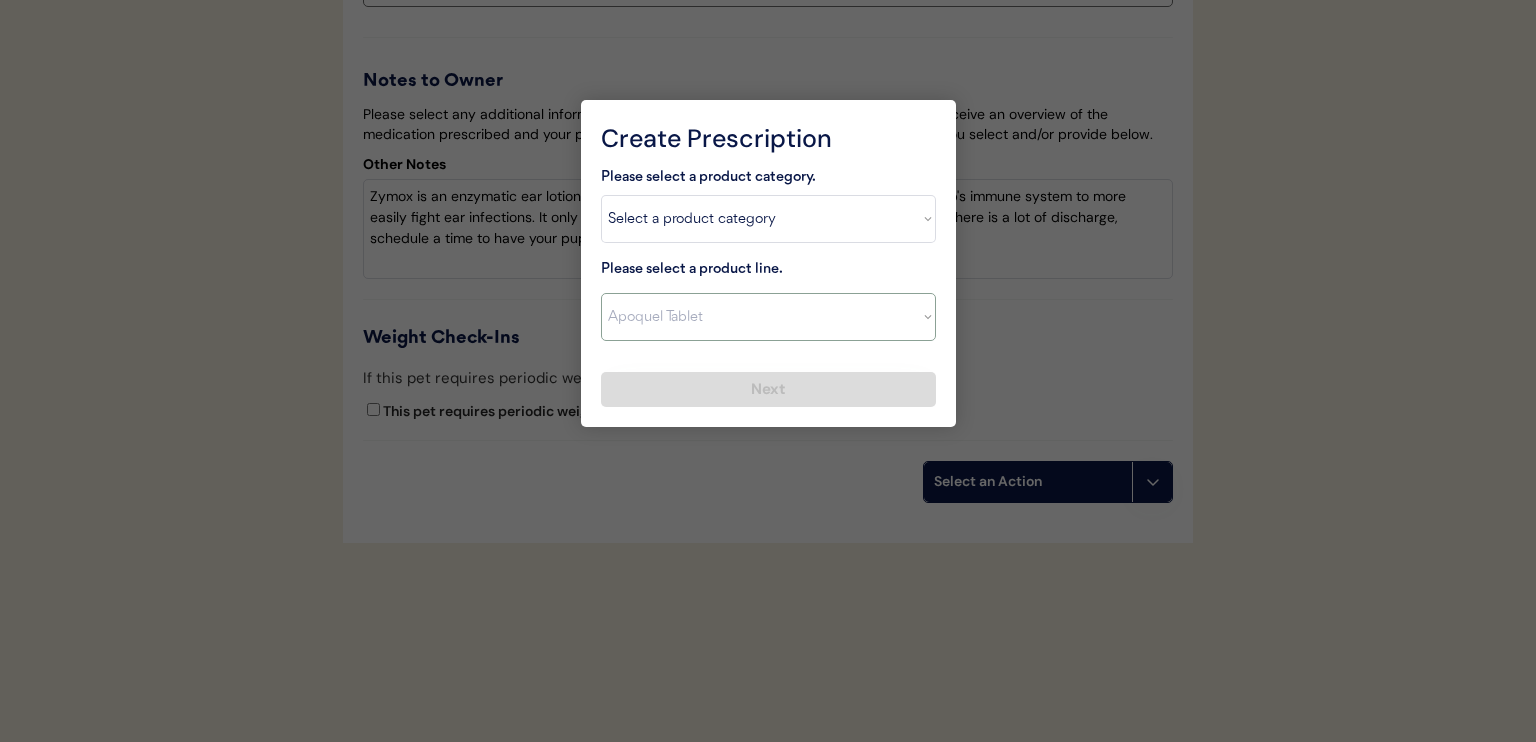 click on "Select a product line Apoquel Chewable Tablet Apoquel Tablet Cyclosporine DermaBenSs Shampoo Hydroxyzine Mal-A-Ket Shampoo Mal-A-Ket Wipes Malaseb Shampoo MiconaHex+Triz Mousse MiconaHex+Triz Wipes Prednisone Temaril-P" at bounding box center (768, 317) 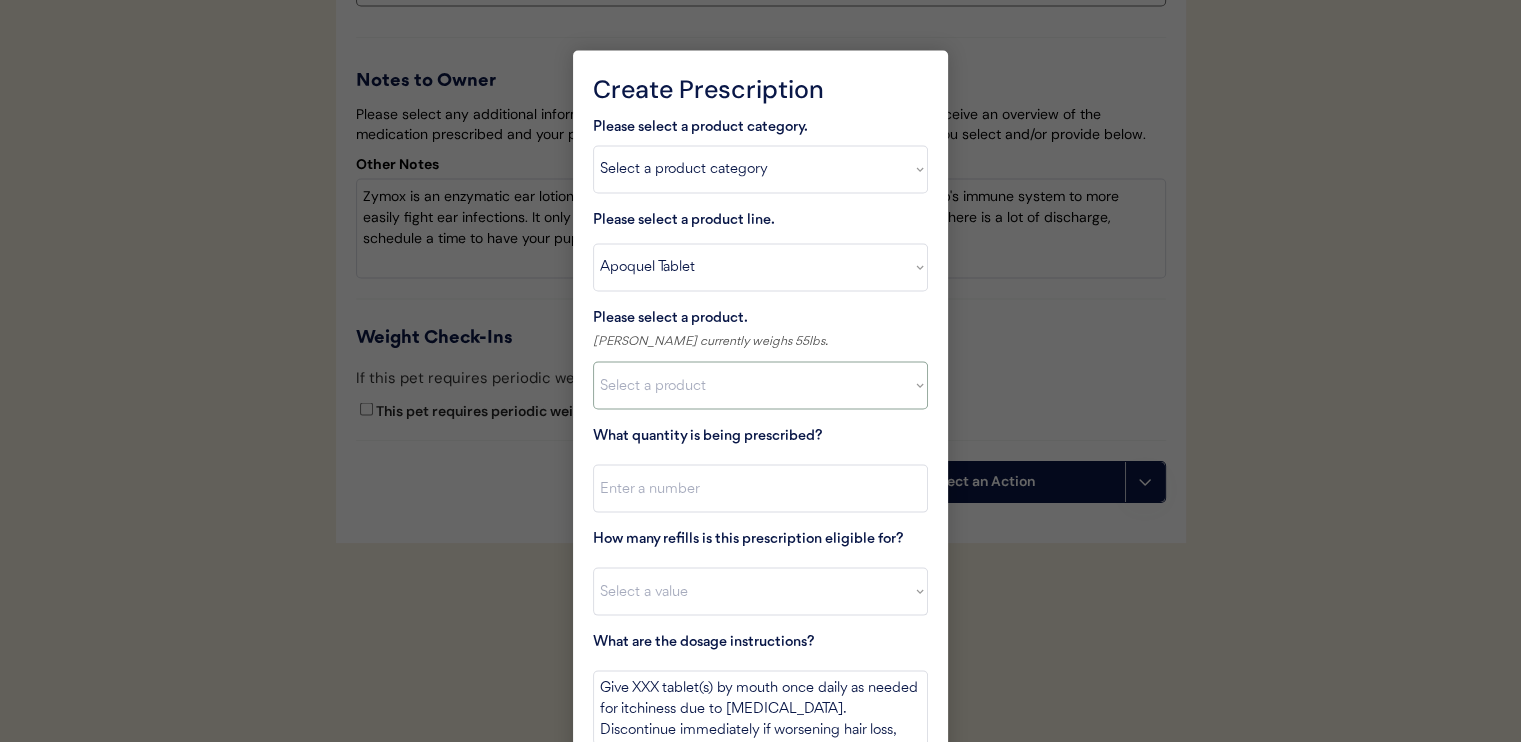 click on "Select a product Apoquel Tablet (16 mg) Apoquel Tablet (3.6 mg) Apoquel Tablet (5.4 mg)" at bounding box center [760, 386] 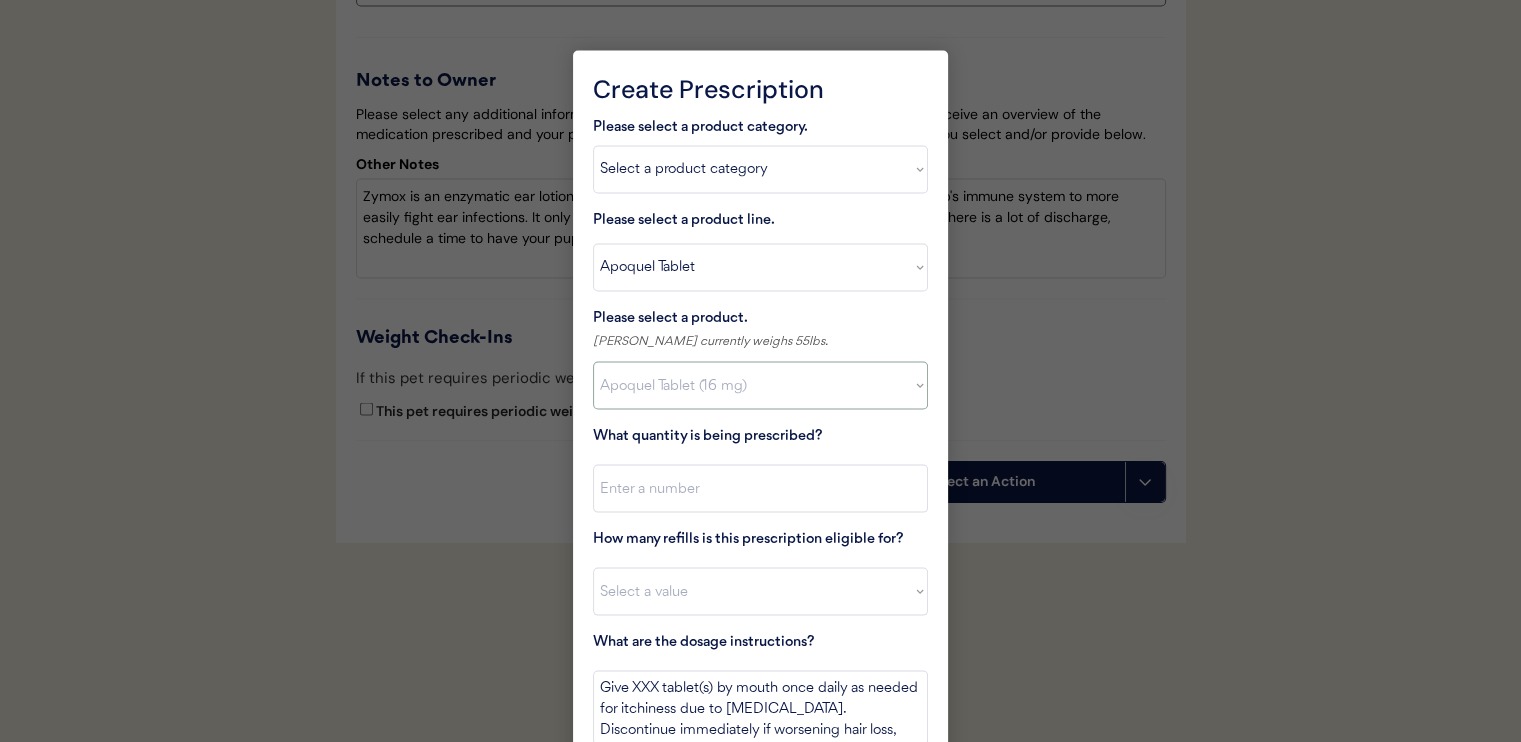 click on "Select a product Apoquel Tablet (16 mg) Apoquel Tablet (3.6 mg) Apoquel Tablet (5.4 mg)" at bounding box center (760, 386) 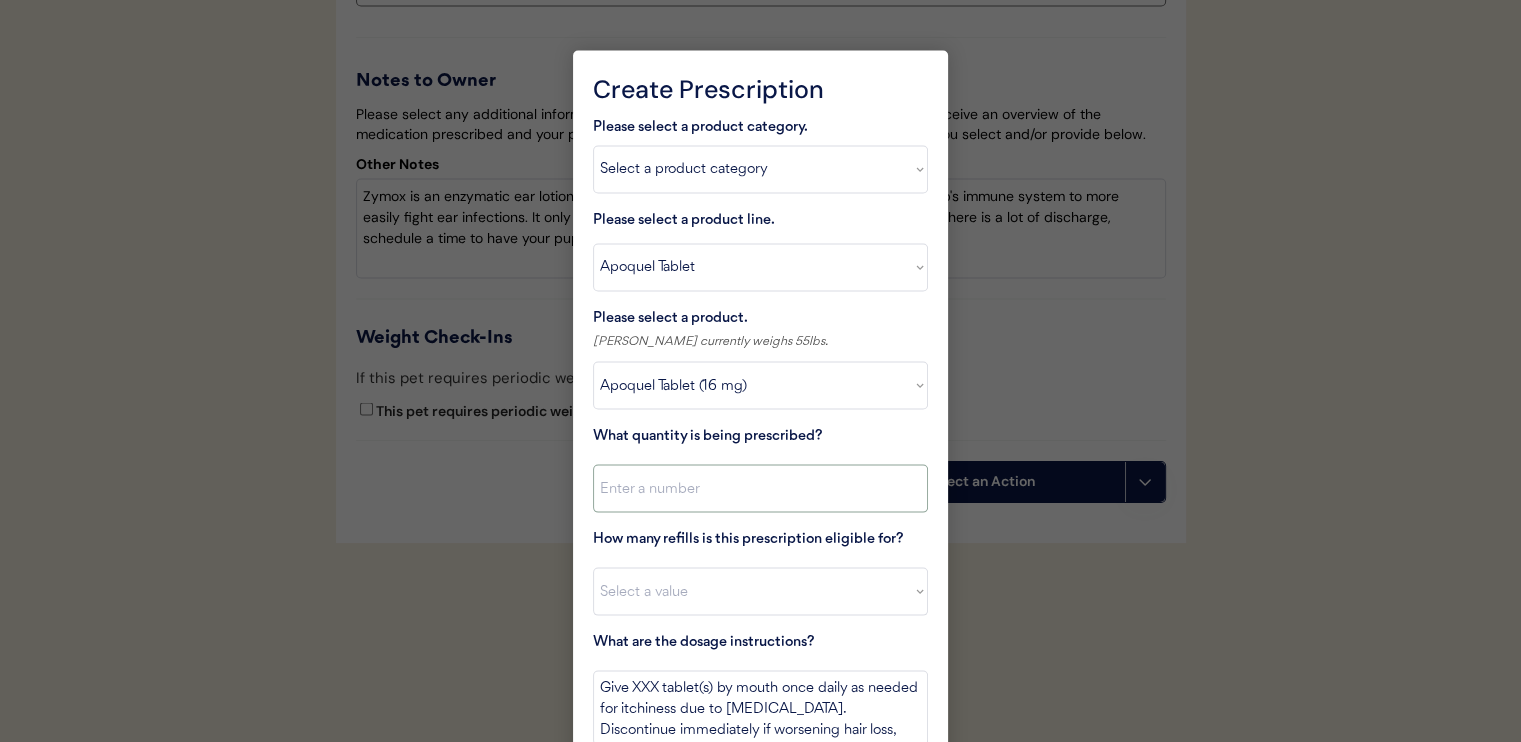 click at bounding box center [760, 489] 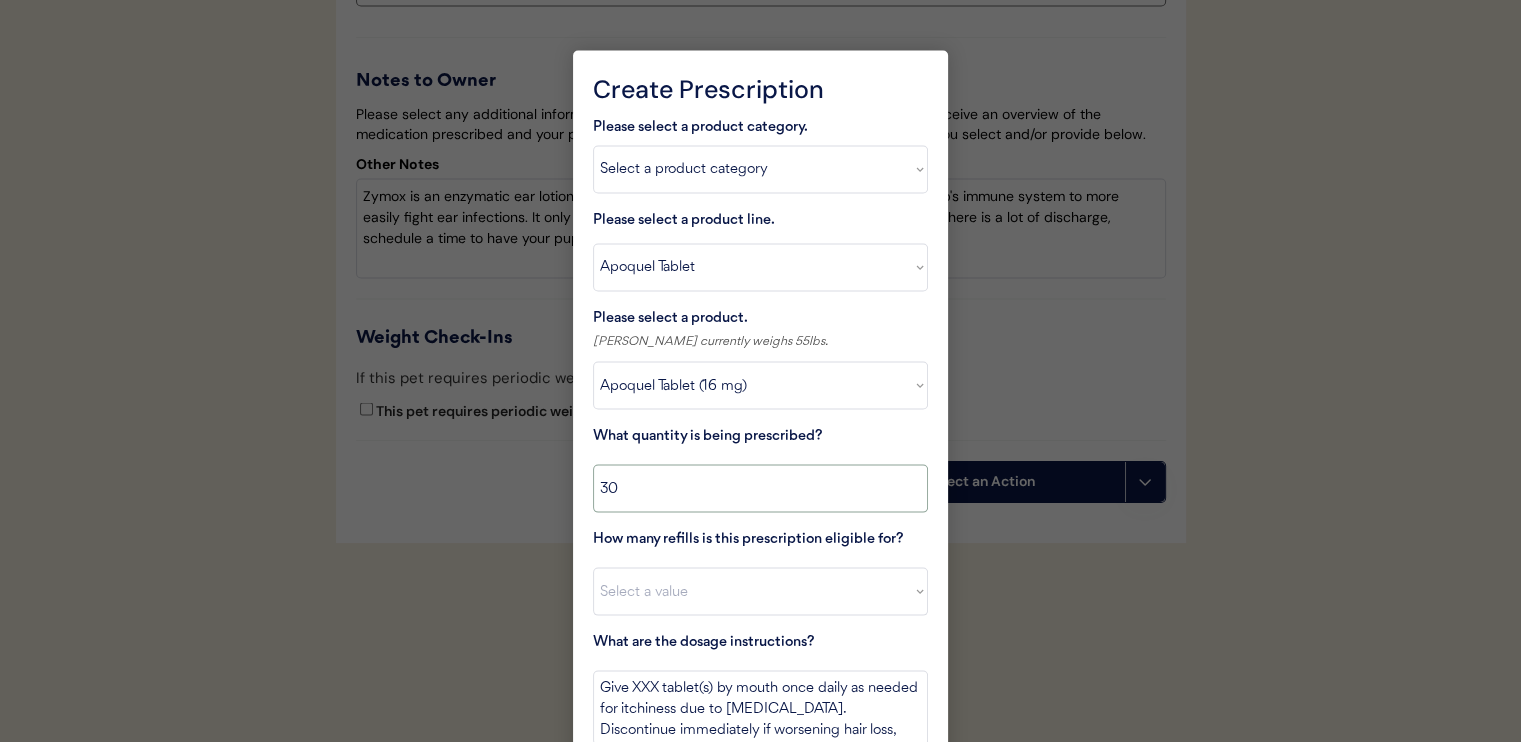 type on "30" 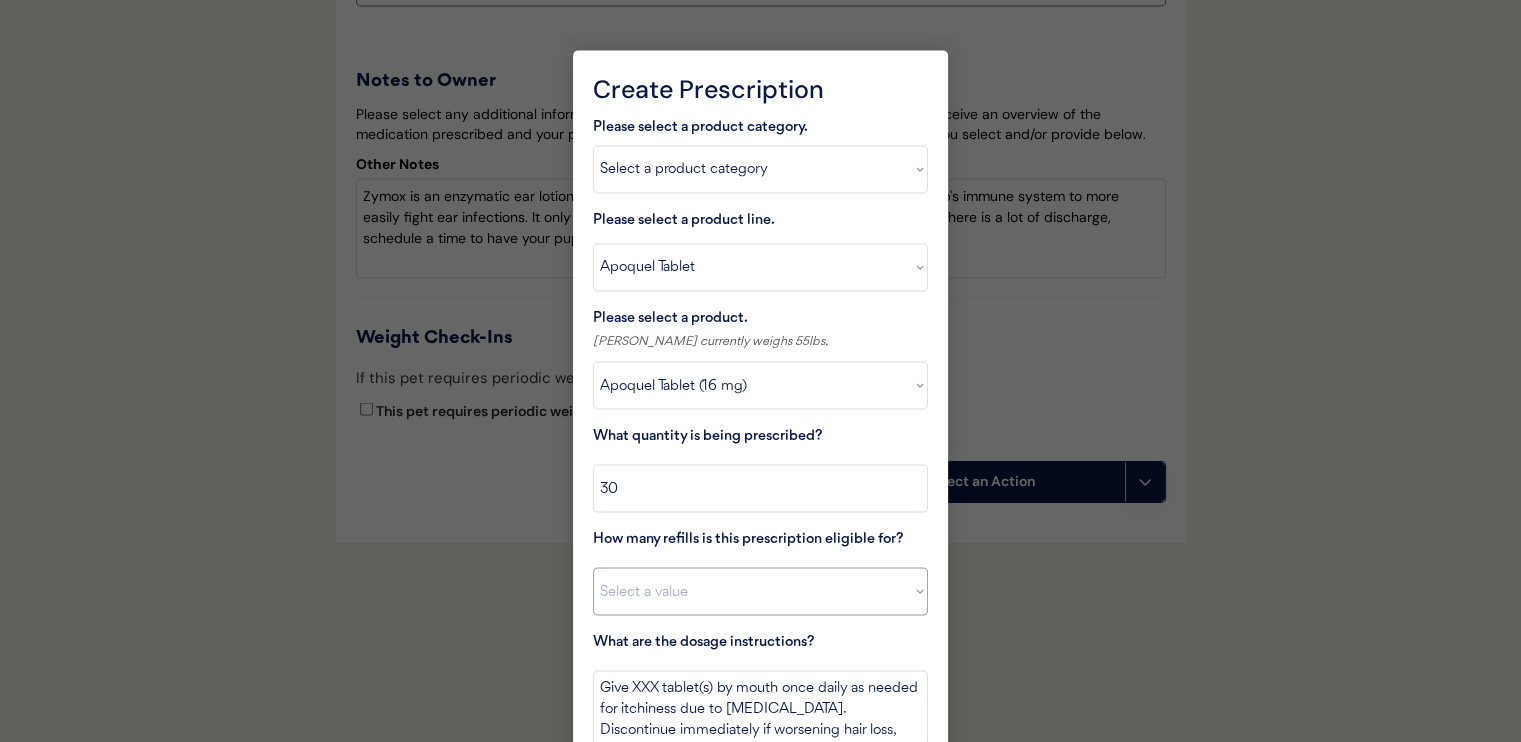 click on "Select a value 0 1 2 3 4 5 6 7 8 10 11" at bounding box center (760, 592) 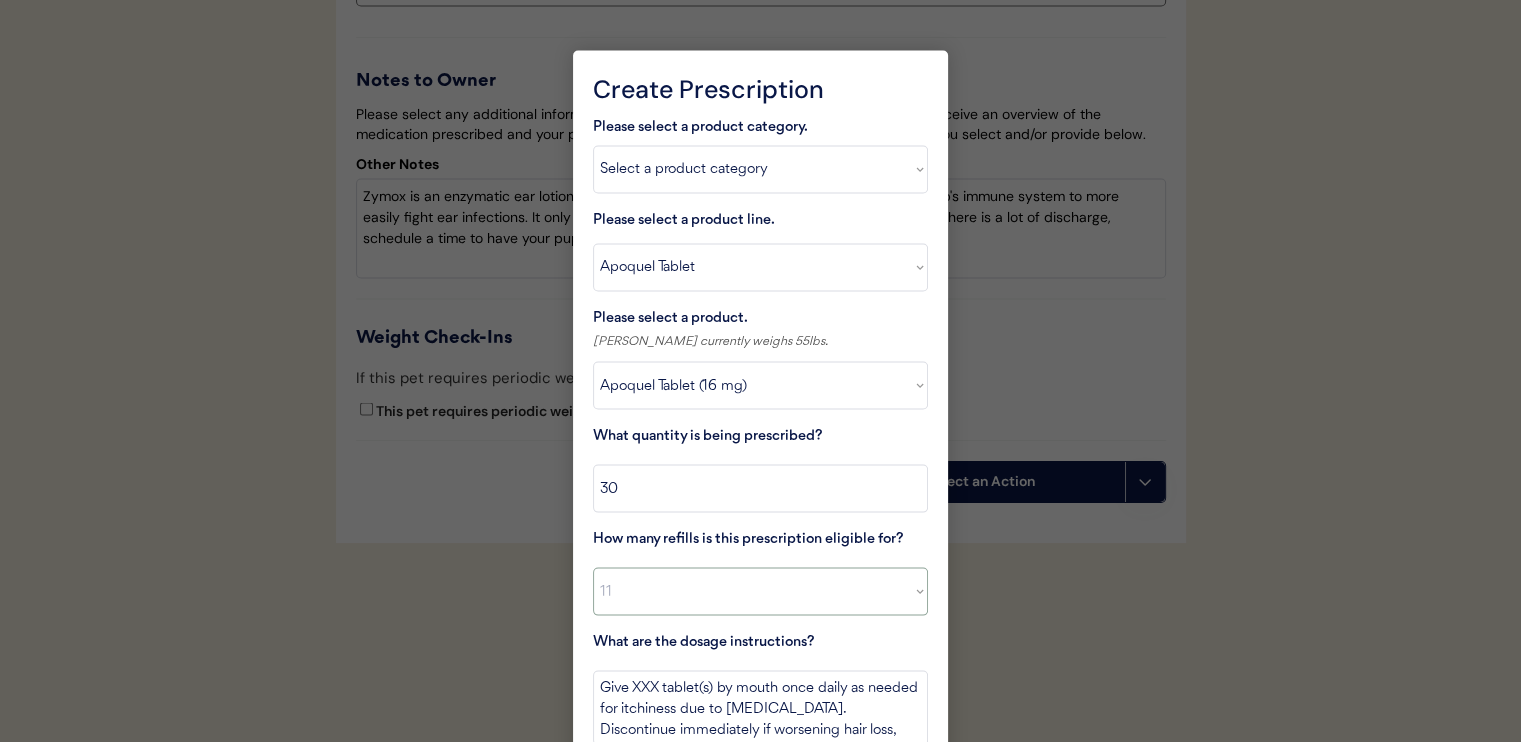 click on "Select a value 0 1 2 3 4 5 6 7 8 10 11" at bounding box center [760, 592] 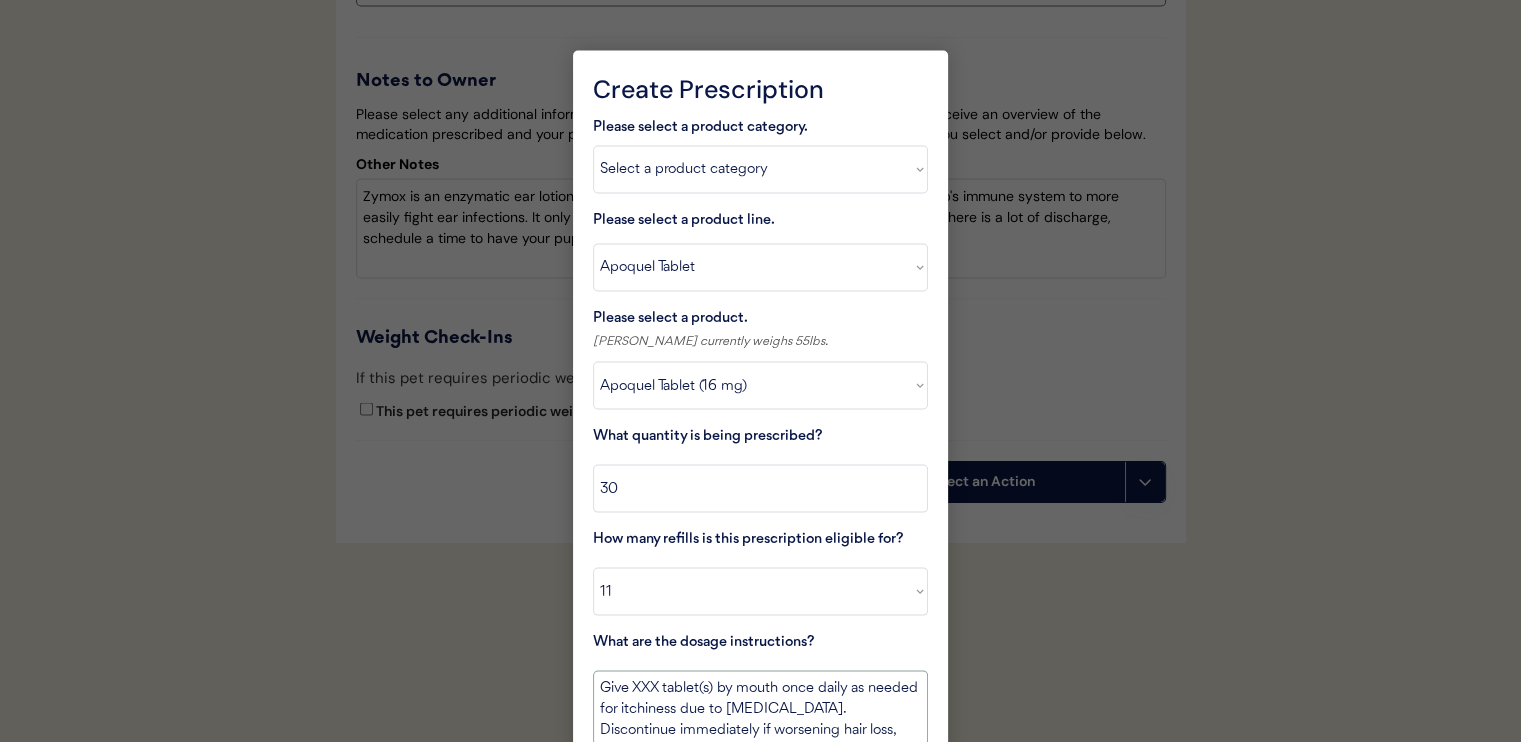 click on "Give XXX tablet(s) by mouth once daily as needed for itchiness due to allergies. Discontinue immediately if worsening hair loss, rash, or numerous small lumps appear." at bounding box center [760, 708] 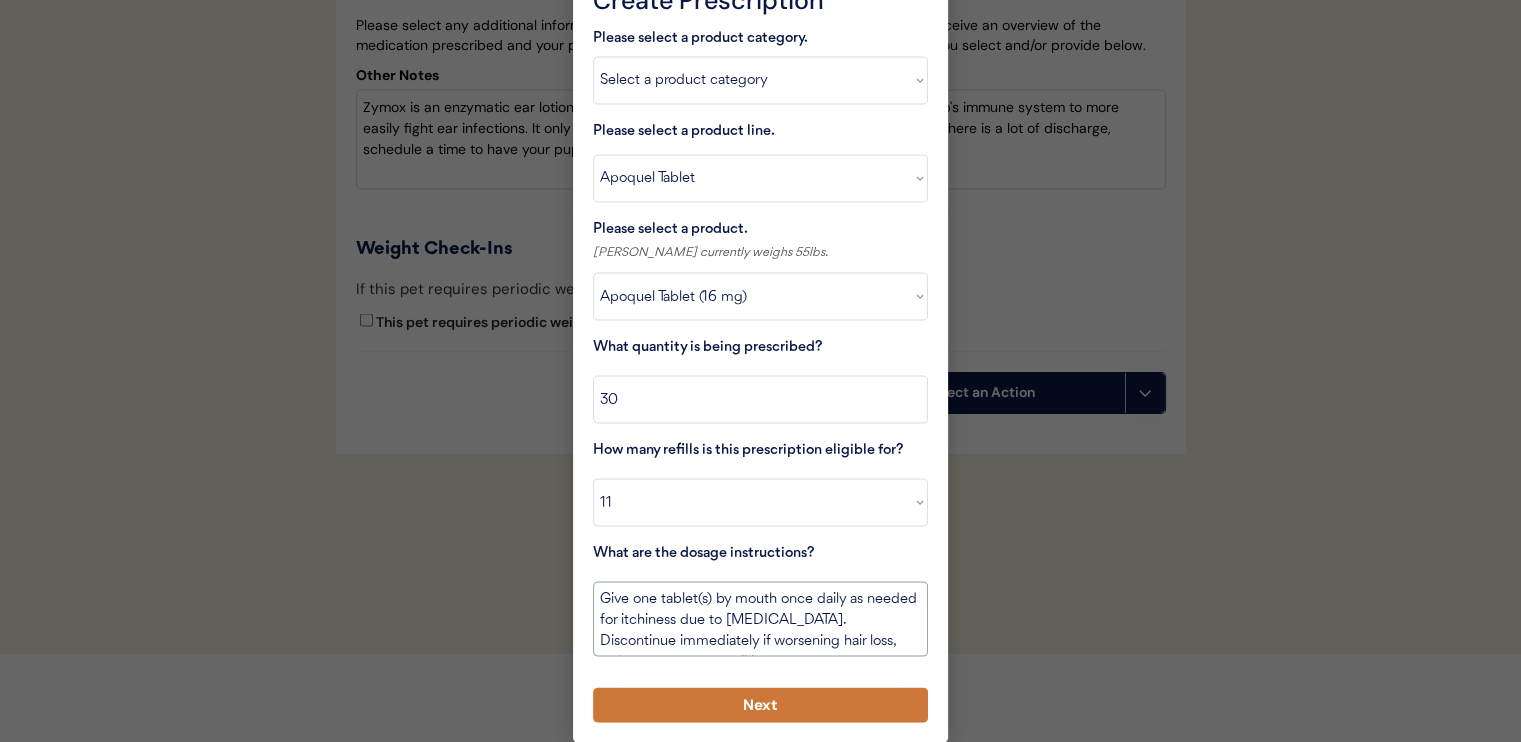 type on "Give one tablet(s) by mouth once daily as needed for itchiness due to allergies. Discontinue immediately if worsening hair loss, rash, or numerous small lumps appear." 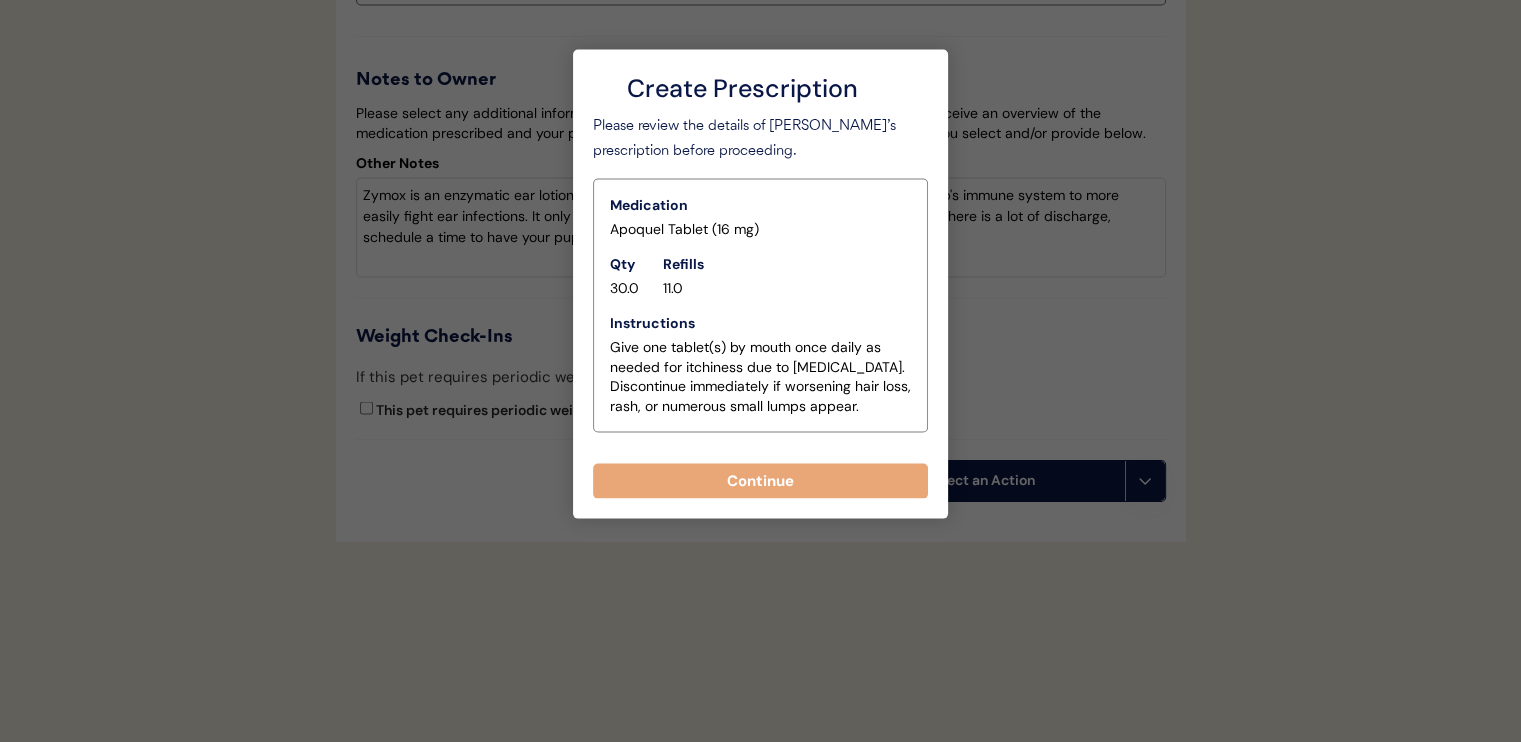 scroll, scrollTop: 3989, scrollLeft: 0, axis: vertical 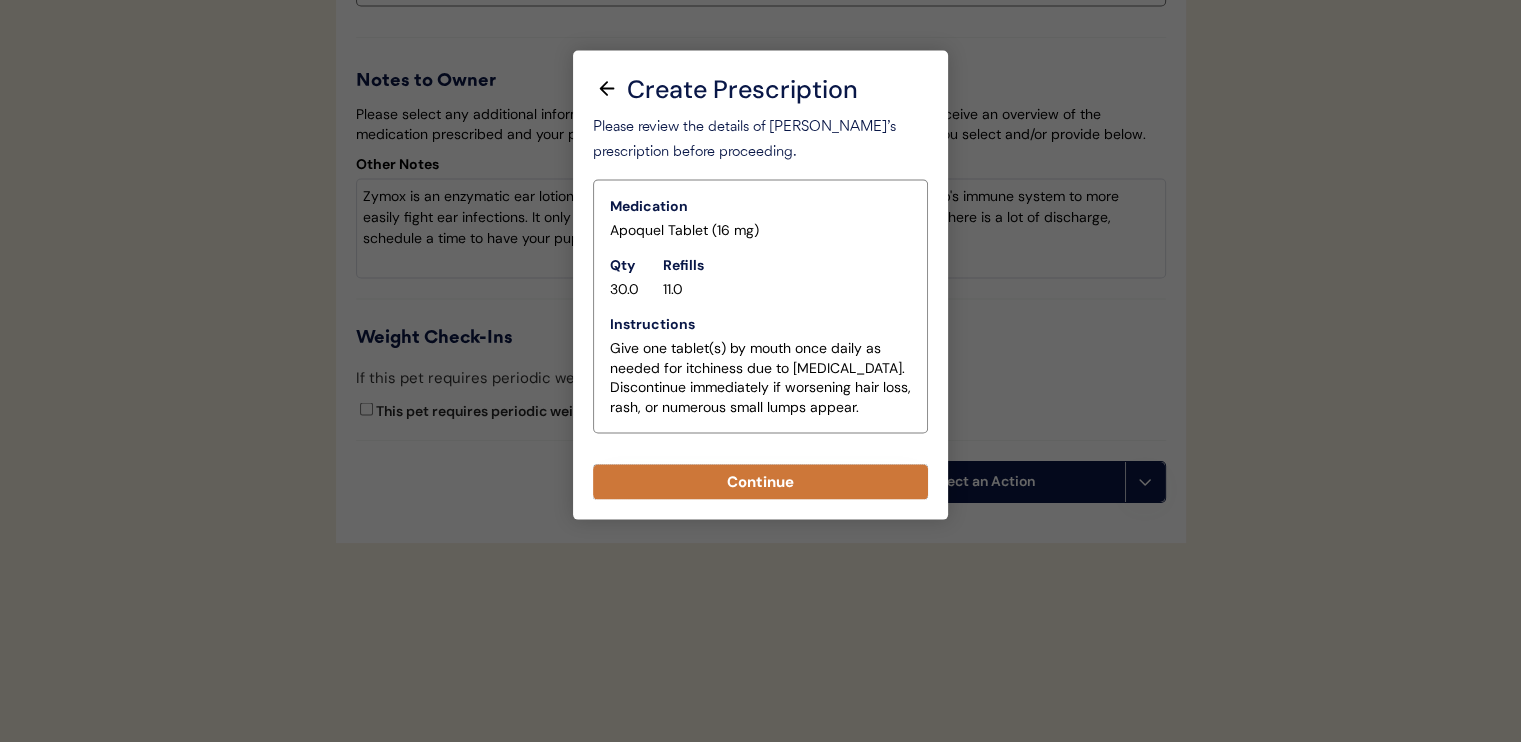 click on "Continue" at bounding box center [760, 482] 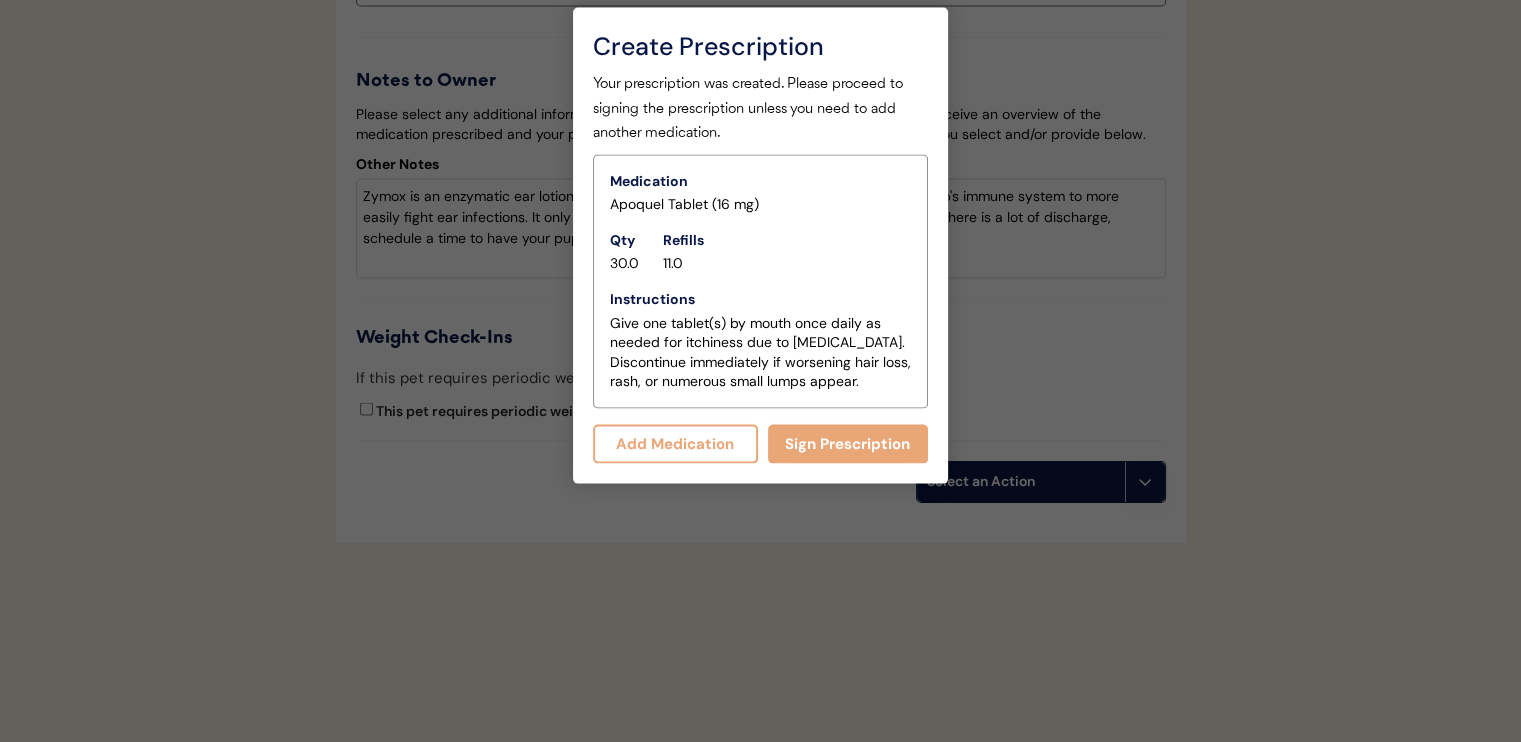 click on "Add Medication" at bounding box center (675, 444) 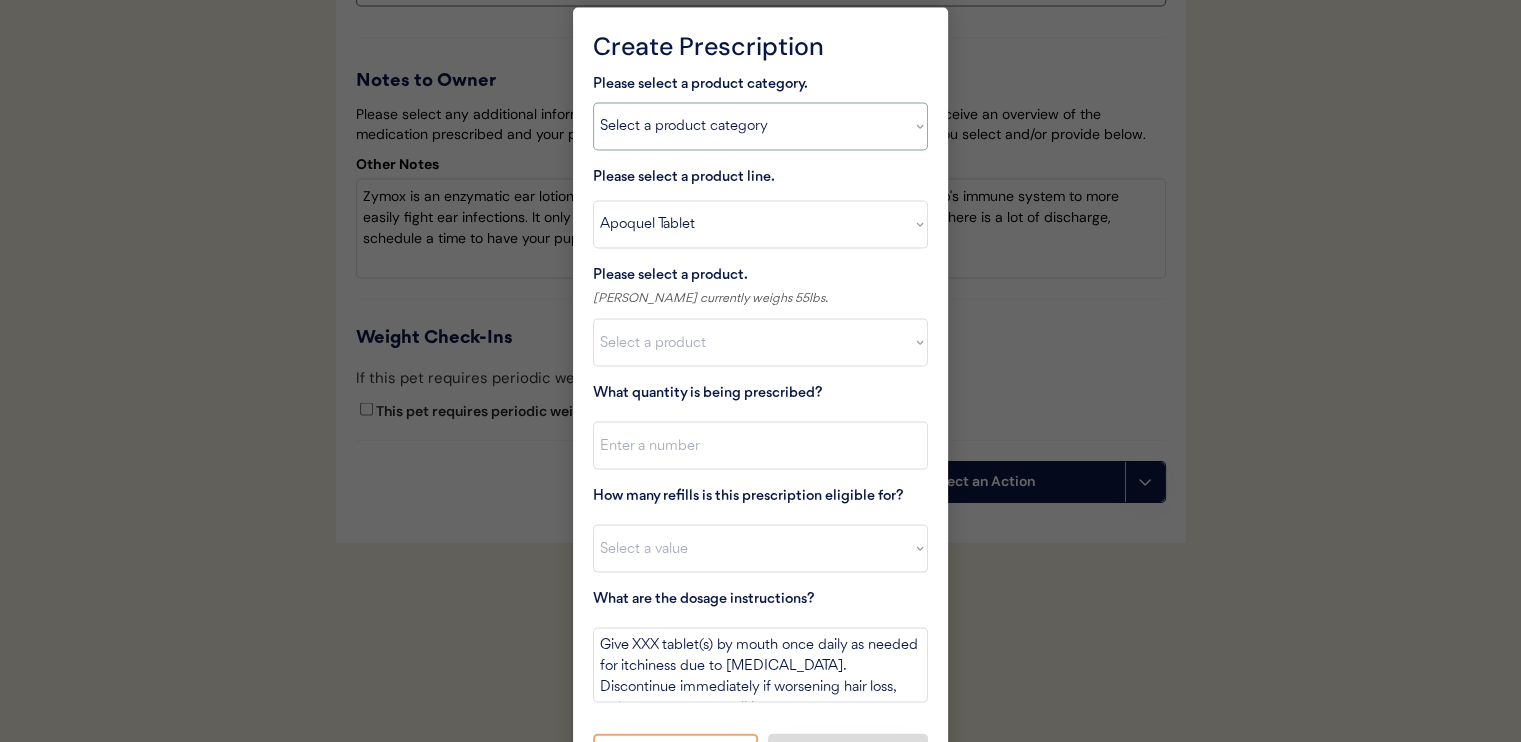 click on "Select a product category Allergies Antibiotics Anxiety Combo Parasite Prevention Flea & Tick Heartworm" at bounding box center (760, 127) 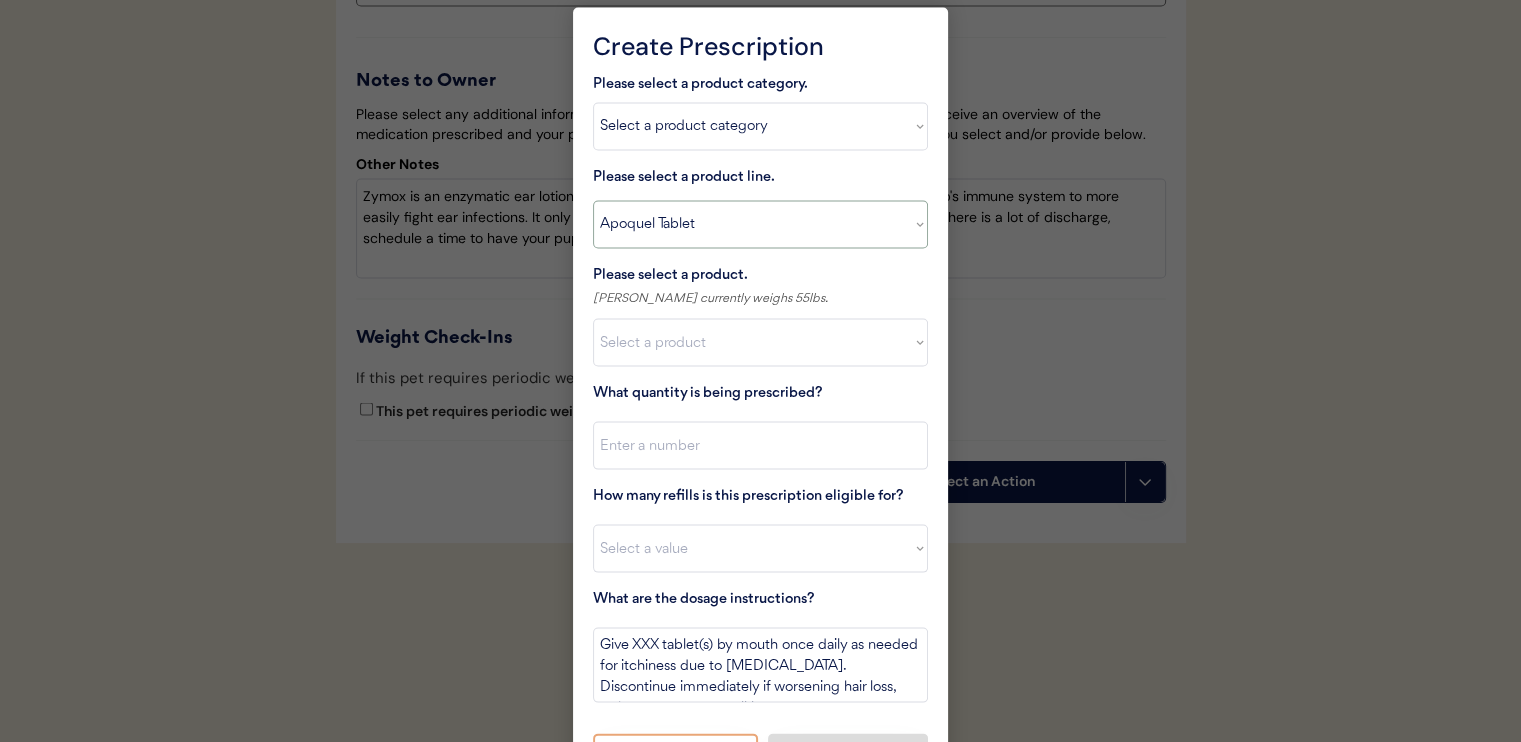 type 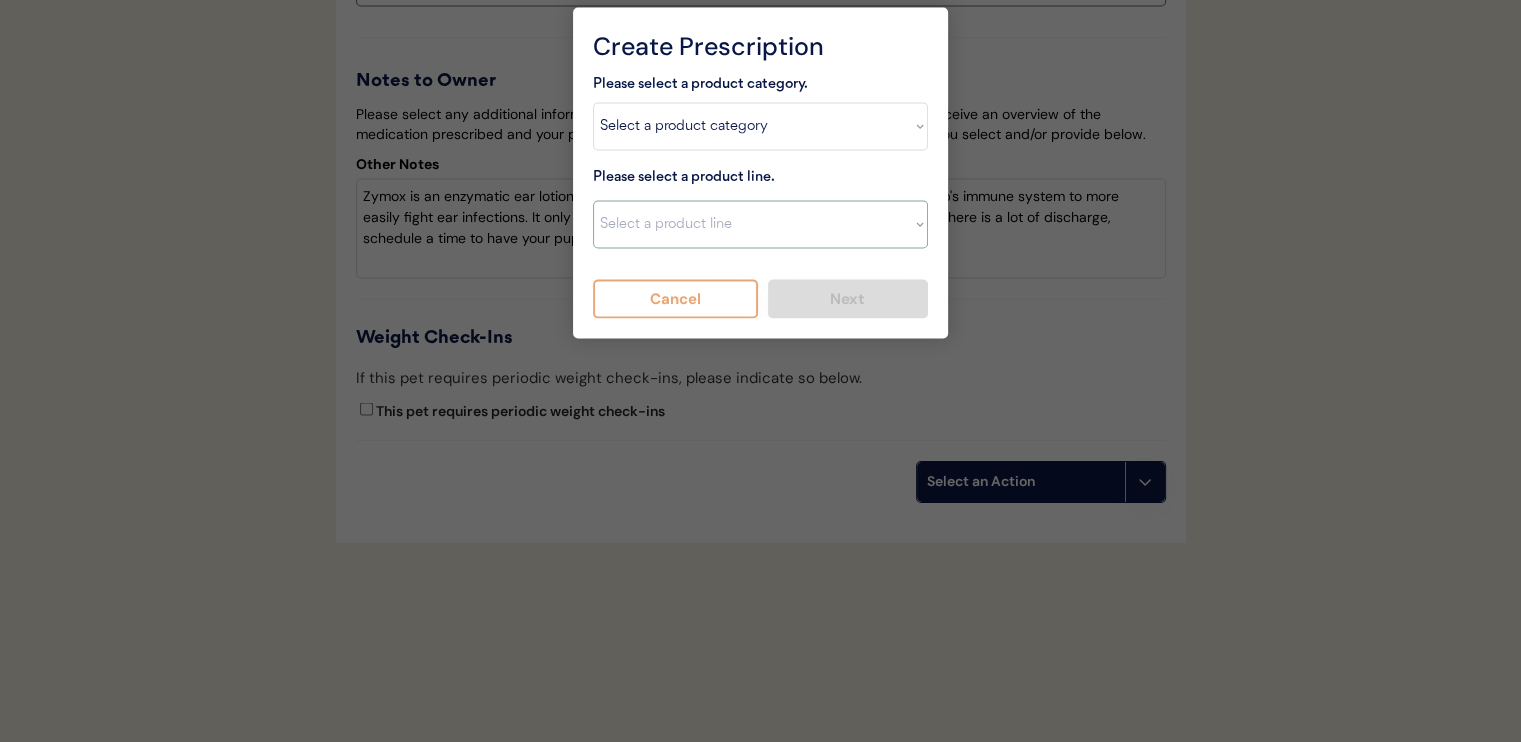 click on "Select a product line Advantage Multi for Dogs Credelio Quattro NexGard Plus NexGard Plus (3 Month) NexGard Plus (6 Month) Revolution for Dogs Sentinel Spectrum (3 Month) Simparica Trio Simparica Trio (12 Month) Simparica Trio (3 Month) Simparica Trio (6 Month) Trifexis" at bounding box center (760, 225) 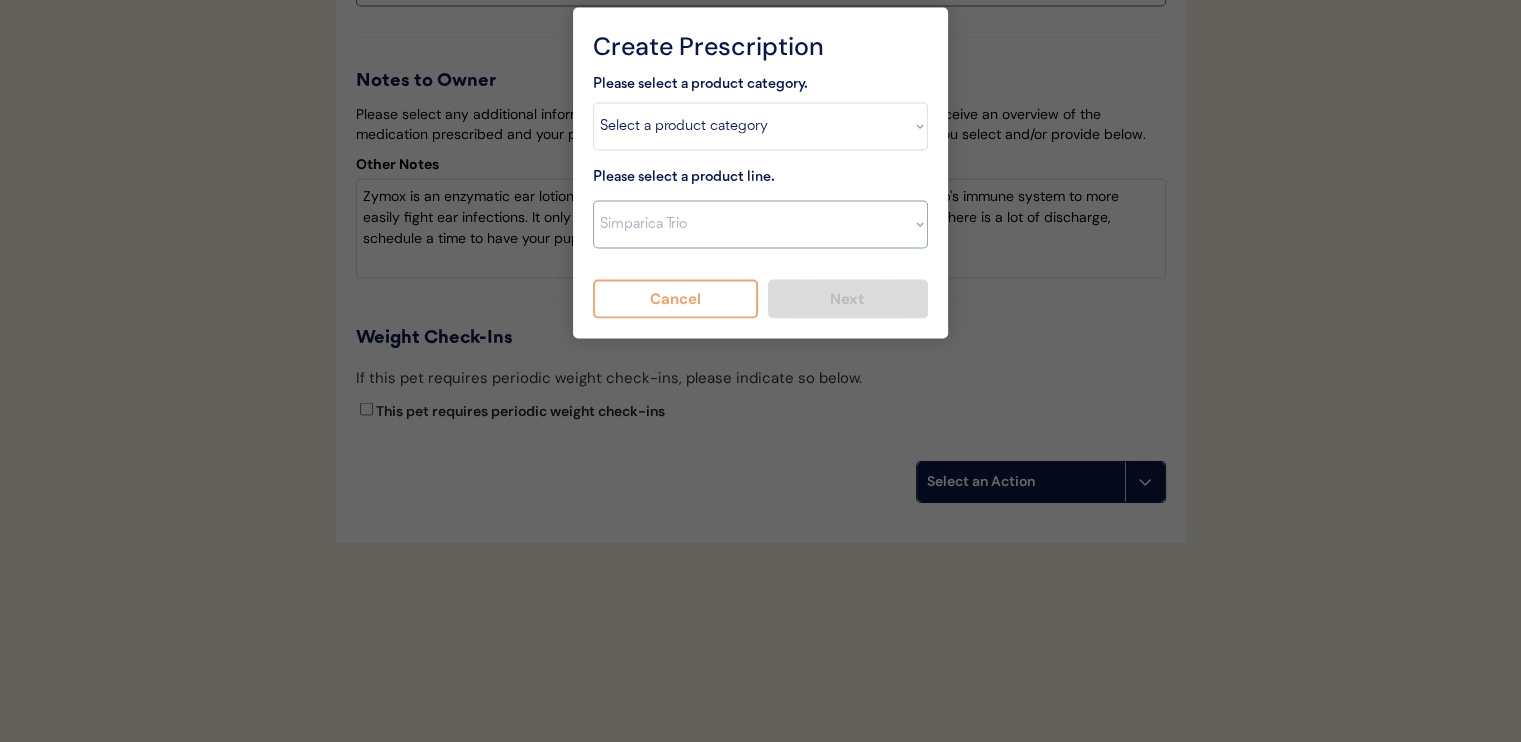 click on "Select a product line Advantage Multi for Dogs Credelio Quattro NexGard Plus NexGard Plus (3 Month) NexGard Plus (6 Month) Revolution for Dogs Sentinel Spectrum (3 Month) Simparica Trio Simparica Trio (12 Month) Simparica Trio (3 Month) Simparica Trio (6 Month) Trifexis" at bounding box center (760, 225) 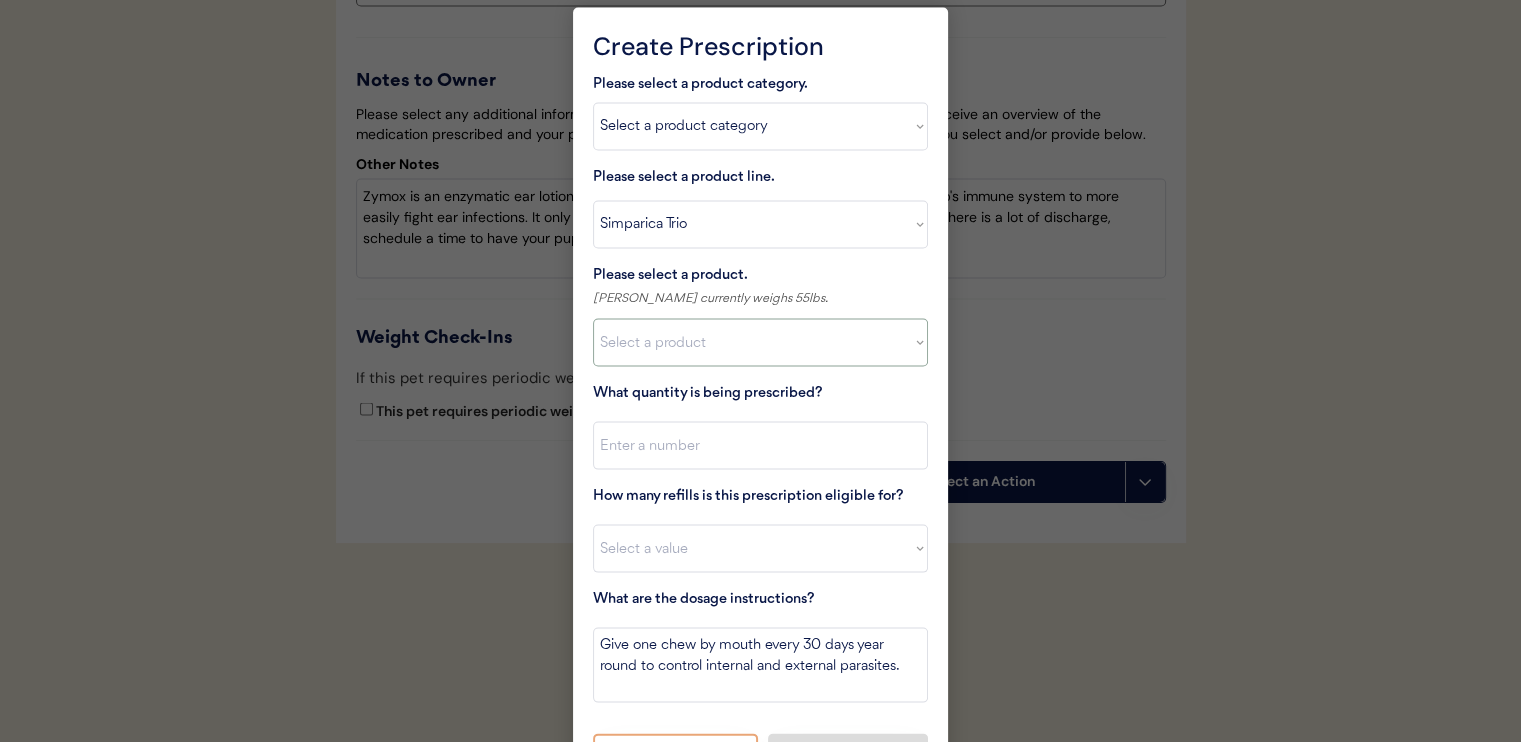 click on "Select a product Simparica Trio, 2.8 - 5.5lbs Simparica Trio, 5.6 - 11lbs Simparica Trio, 11.1 - 22lbs Simparica Trio, 22.1 - 44lbs Simparica Trio, 44.1 - 88lbs Simparica Trio, 88.1 - 132lbs" at bounding box center [760, 343] 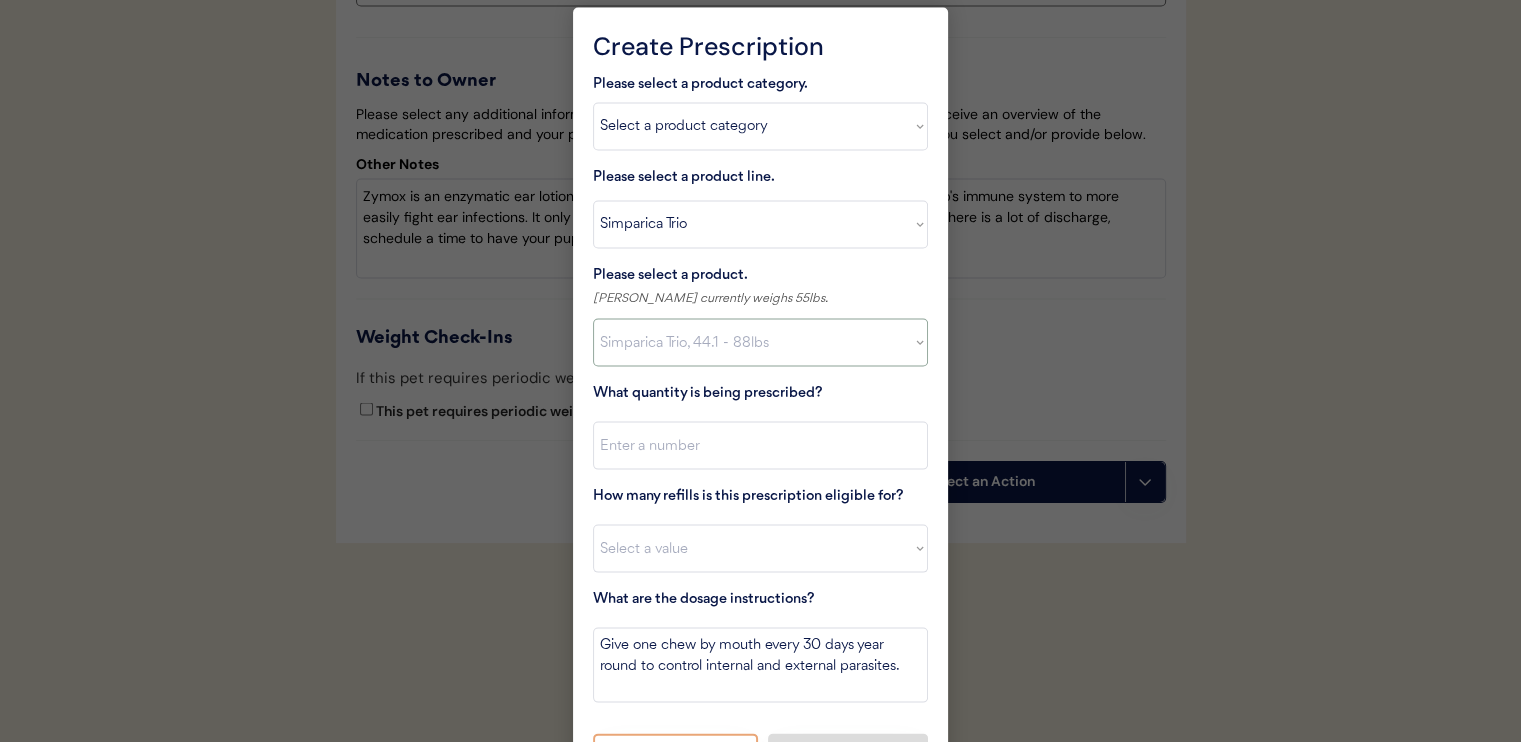 click on "Select a product Simparica Trio, 2.8 - 5.5lbs Simparica Trio, 5.6 - 11lbs Simparica Trio, 11.1 - 22lbs Simparica Trio, 22.1 - 44lbs Simparica Trio, 44.1 - 88lbs Simparica Trio, 88.1 - 132lbs" at bounding box center [760, 343] 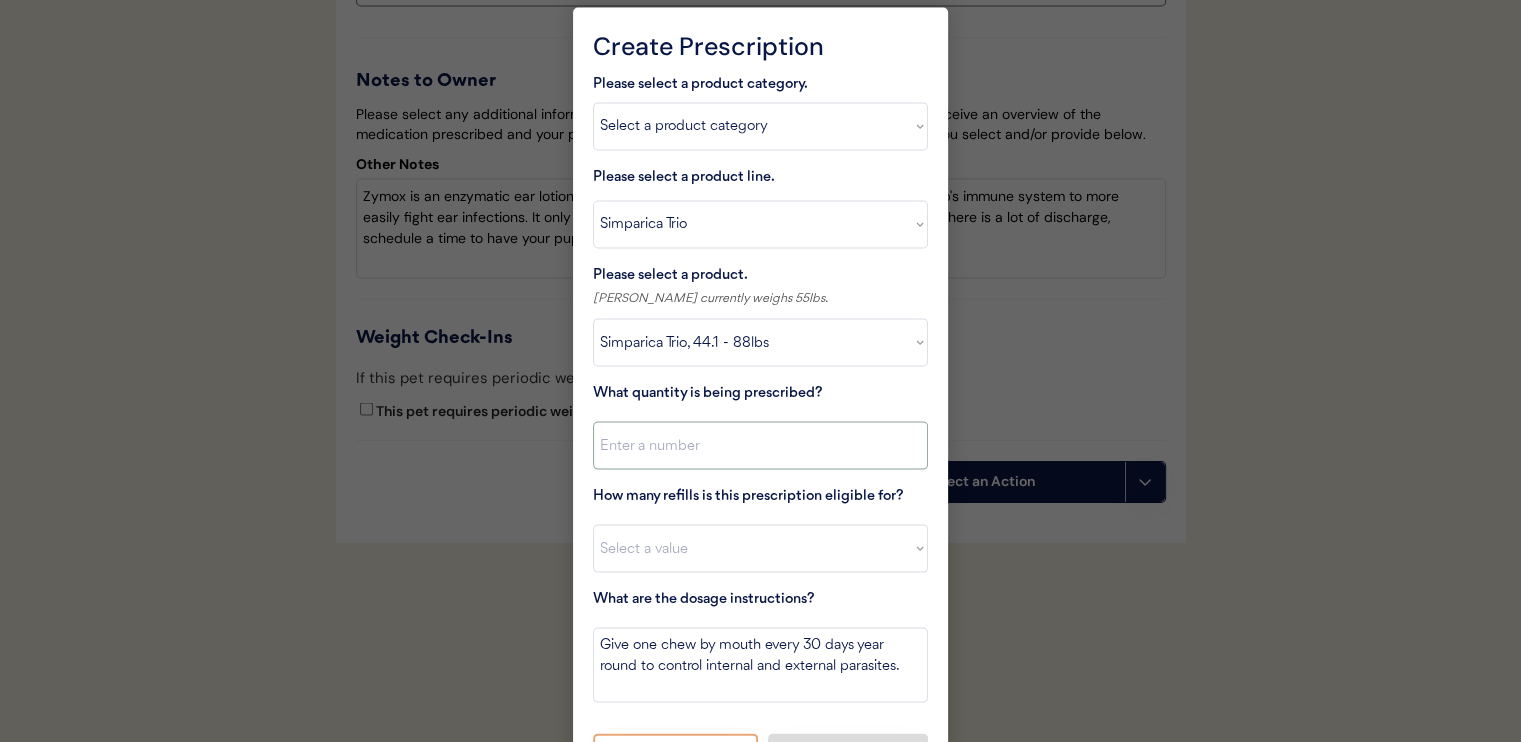 click at bounding box center (760, 446) 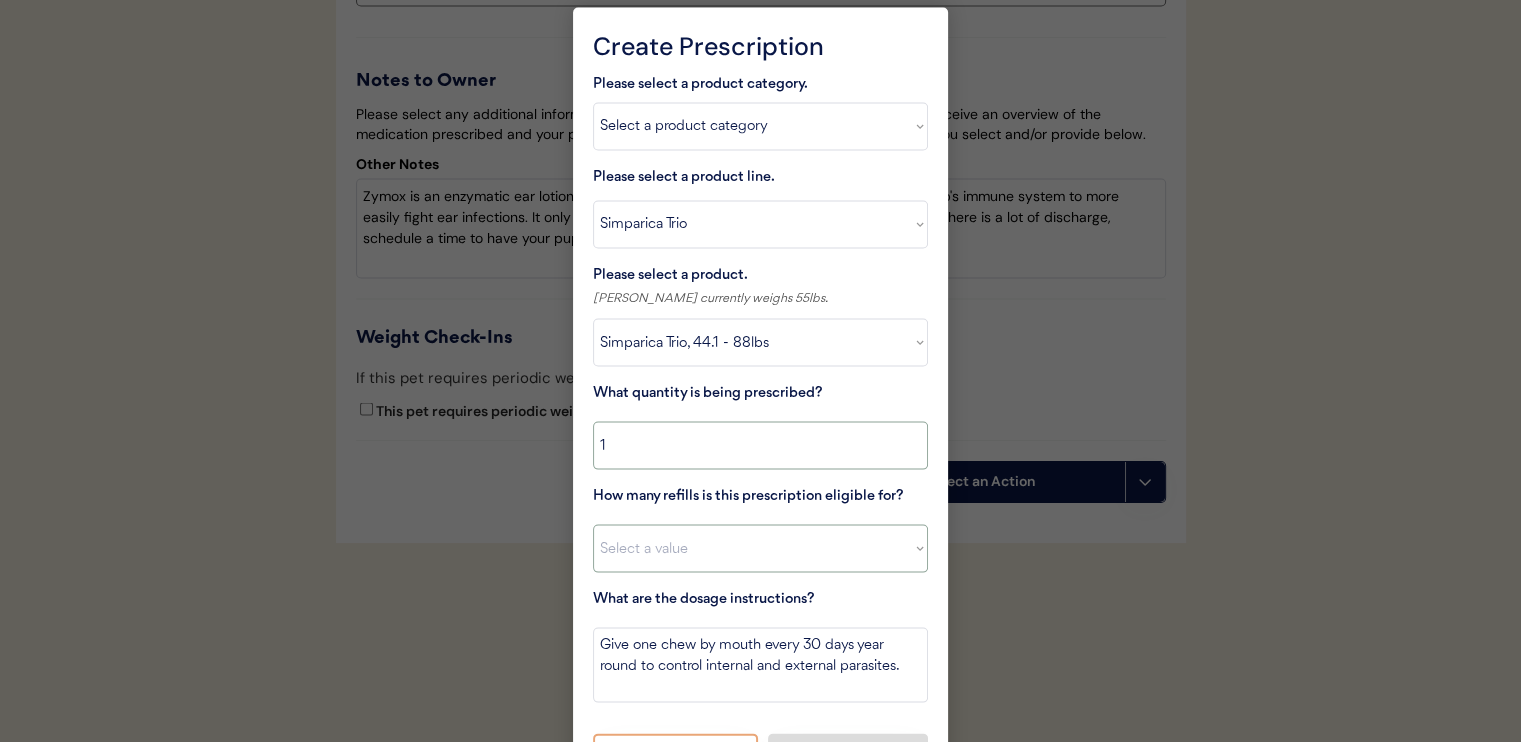 type on "1" 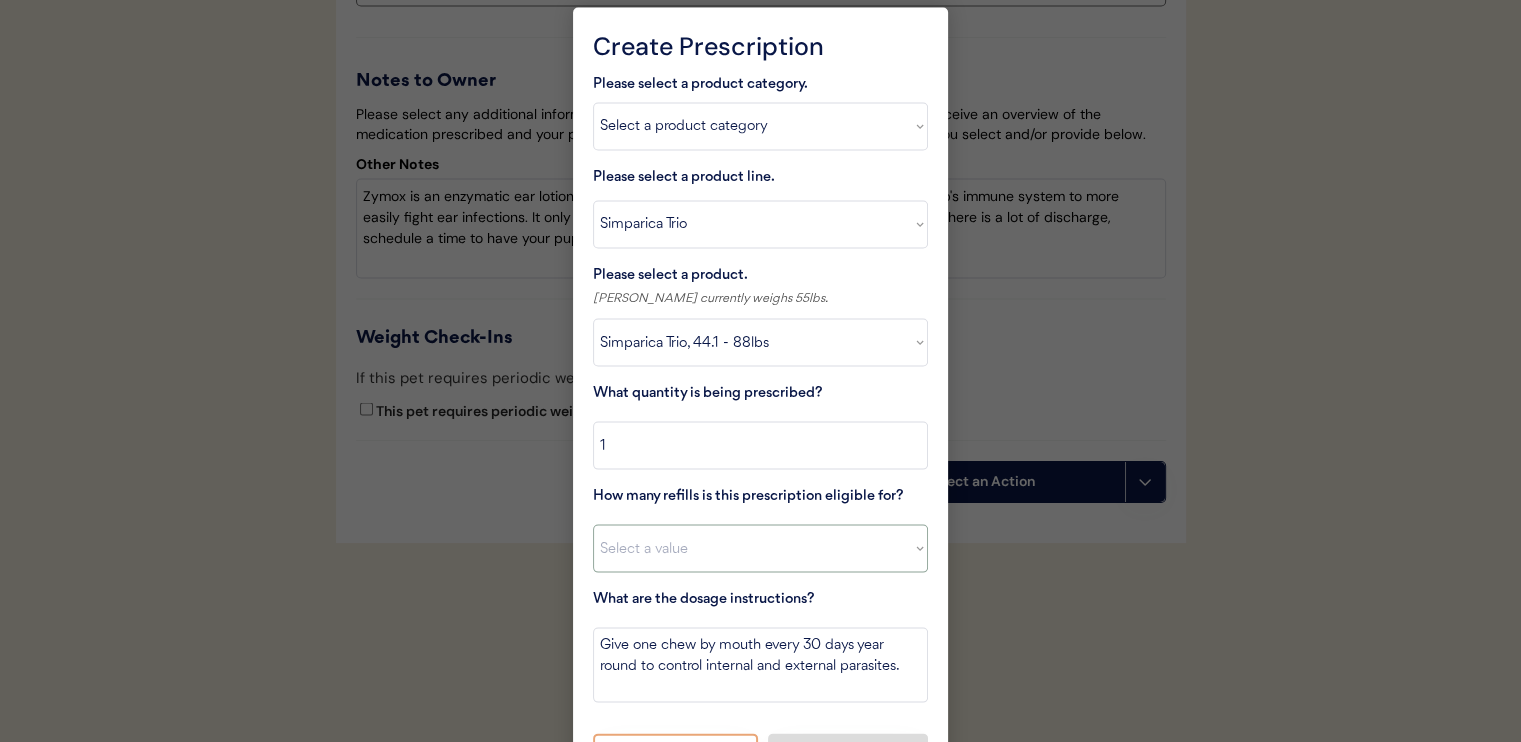 click on "Select a value 0 1 2 3 4 5 6 7 8 10 11" at bounding box center [760, 549] 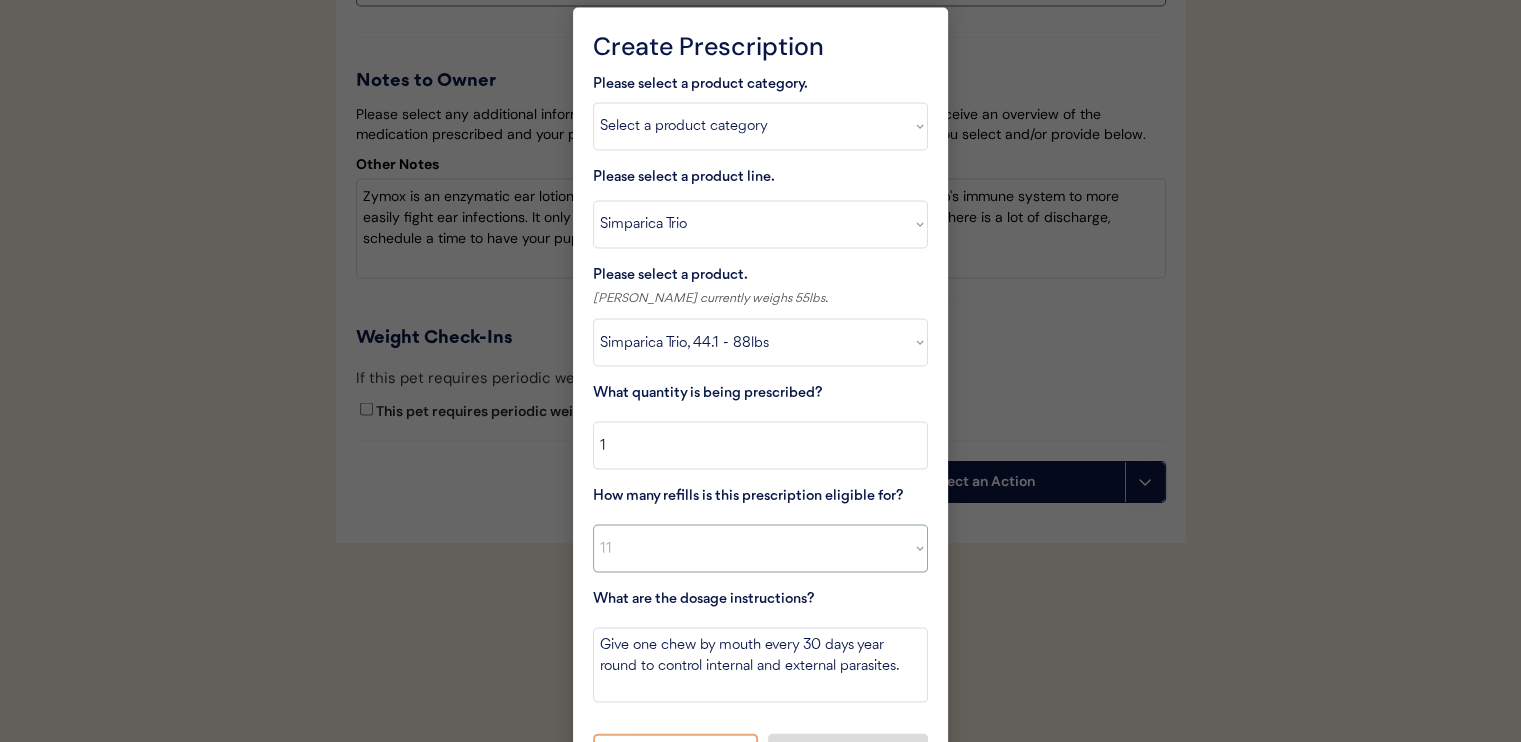 click on "Select a value 0 1 2 3 4 5 6 7 8 10 11" at bounding box center (760, 549) 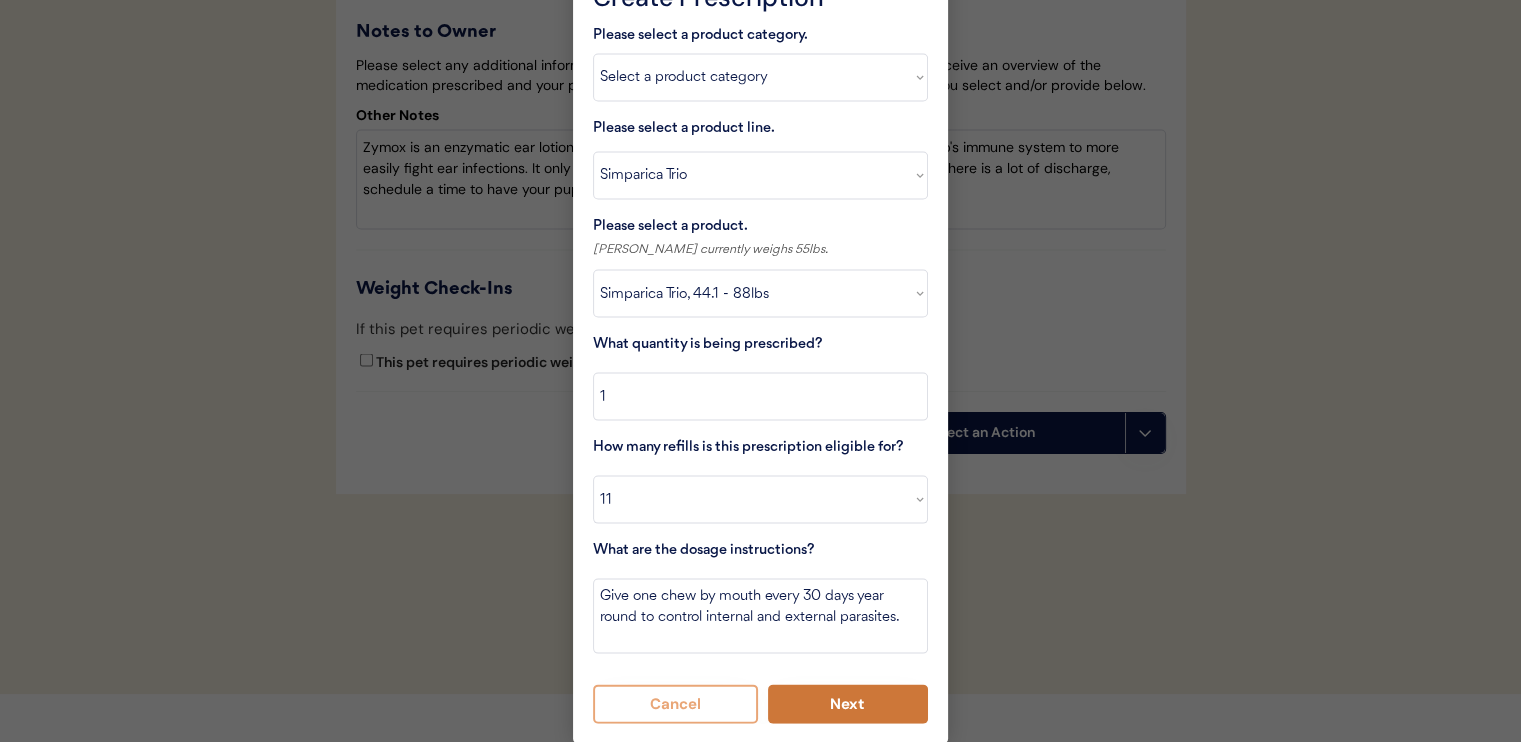 click on "Next" at bounding box center (848, 704) 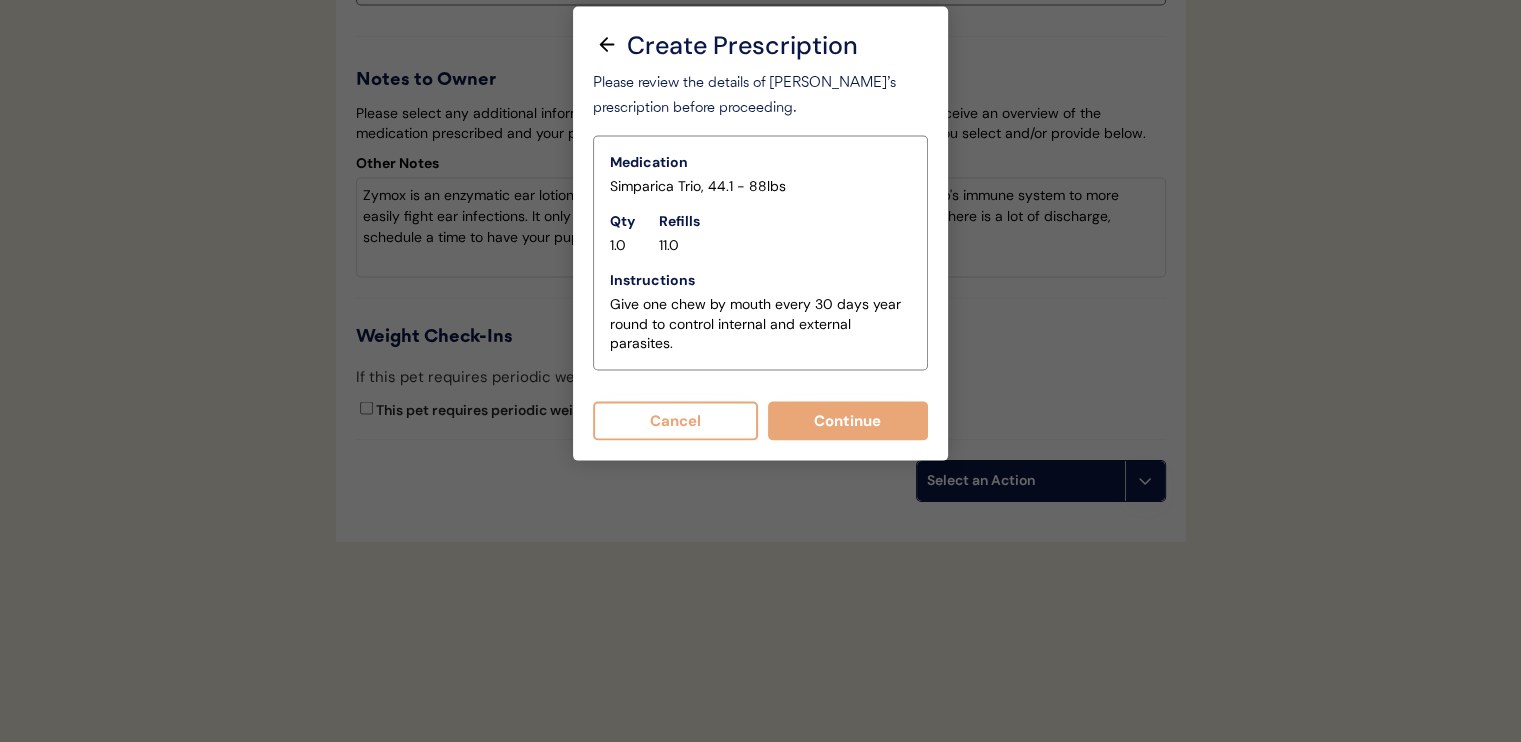 scroll, scrollTop: 4032, scrollLeft: 0, axis: vertical 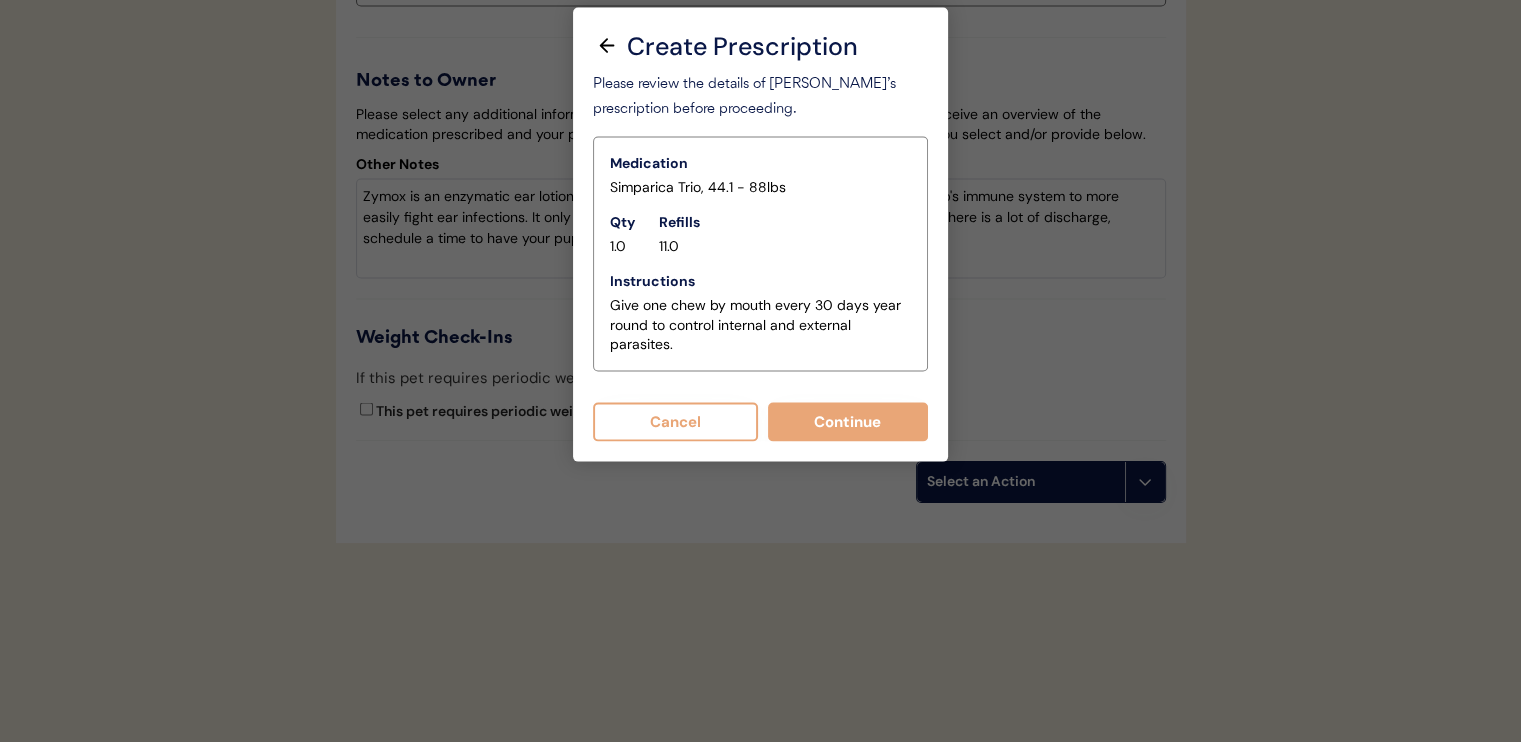 click on "Continue" at bounding box center [848, 422] 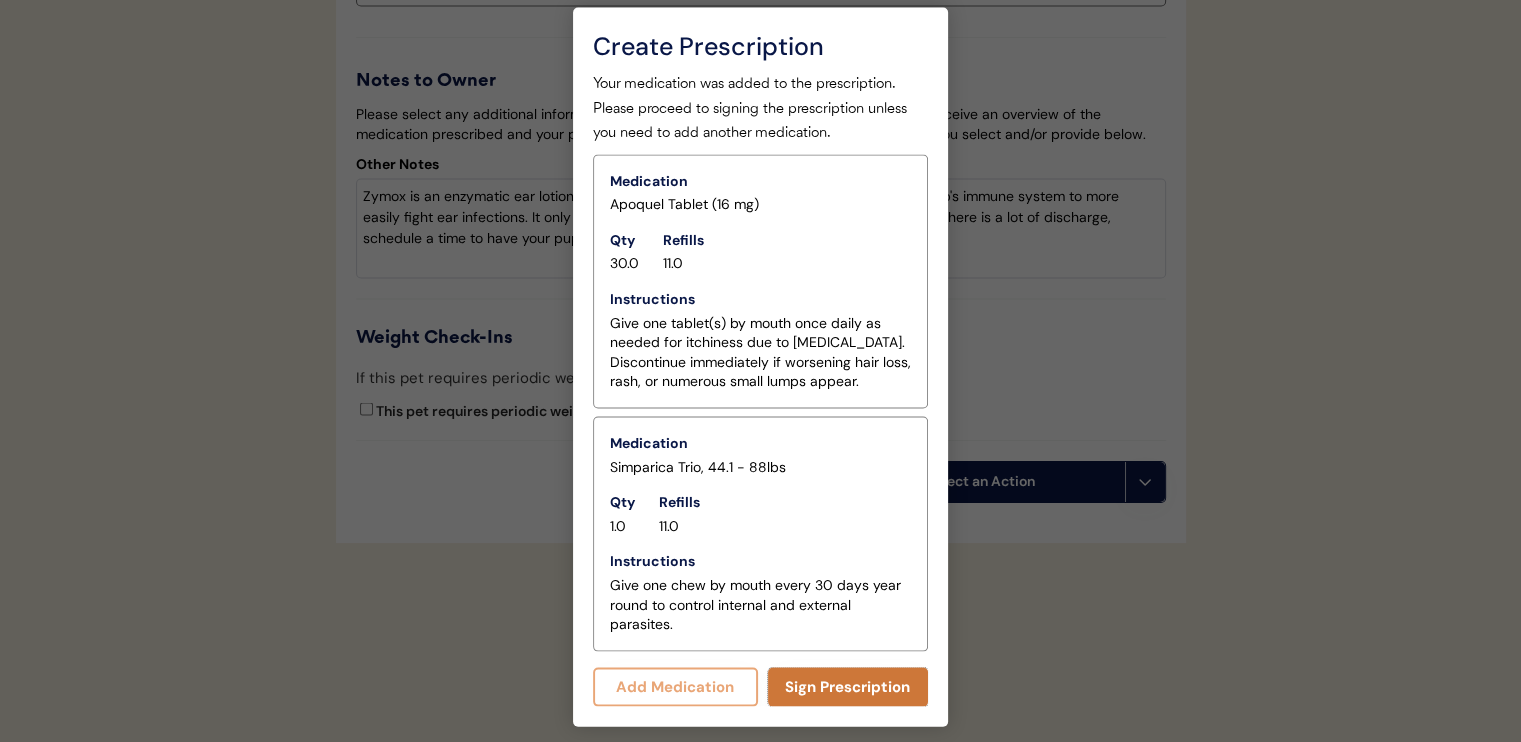click on "Sign Prescription" at bounding box center (848, 687) 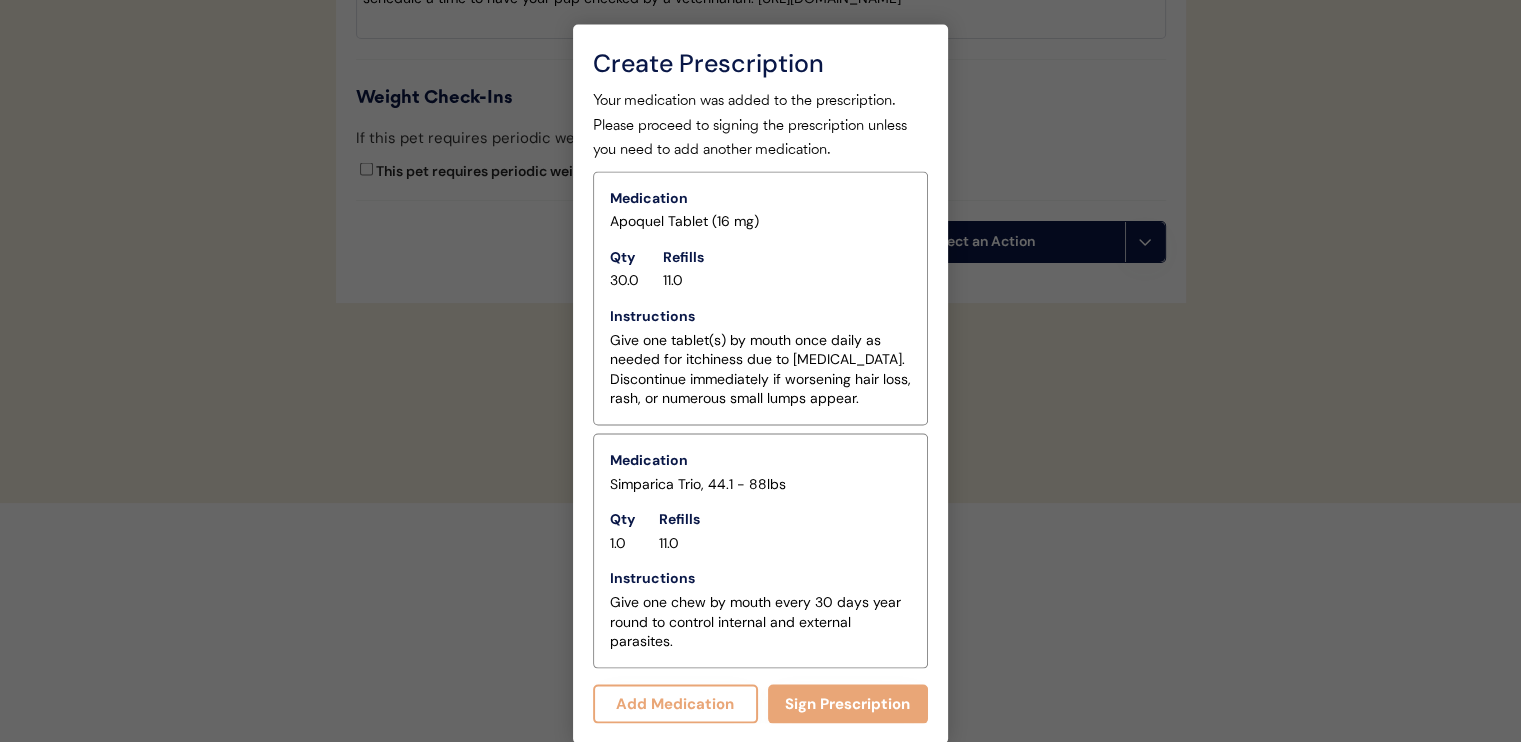 scroll, scrollTop: 4094, scrollLeft: 0, axis: vertical 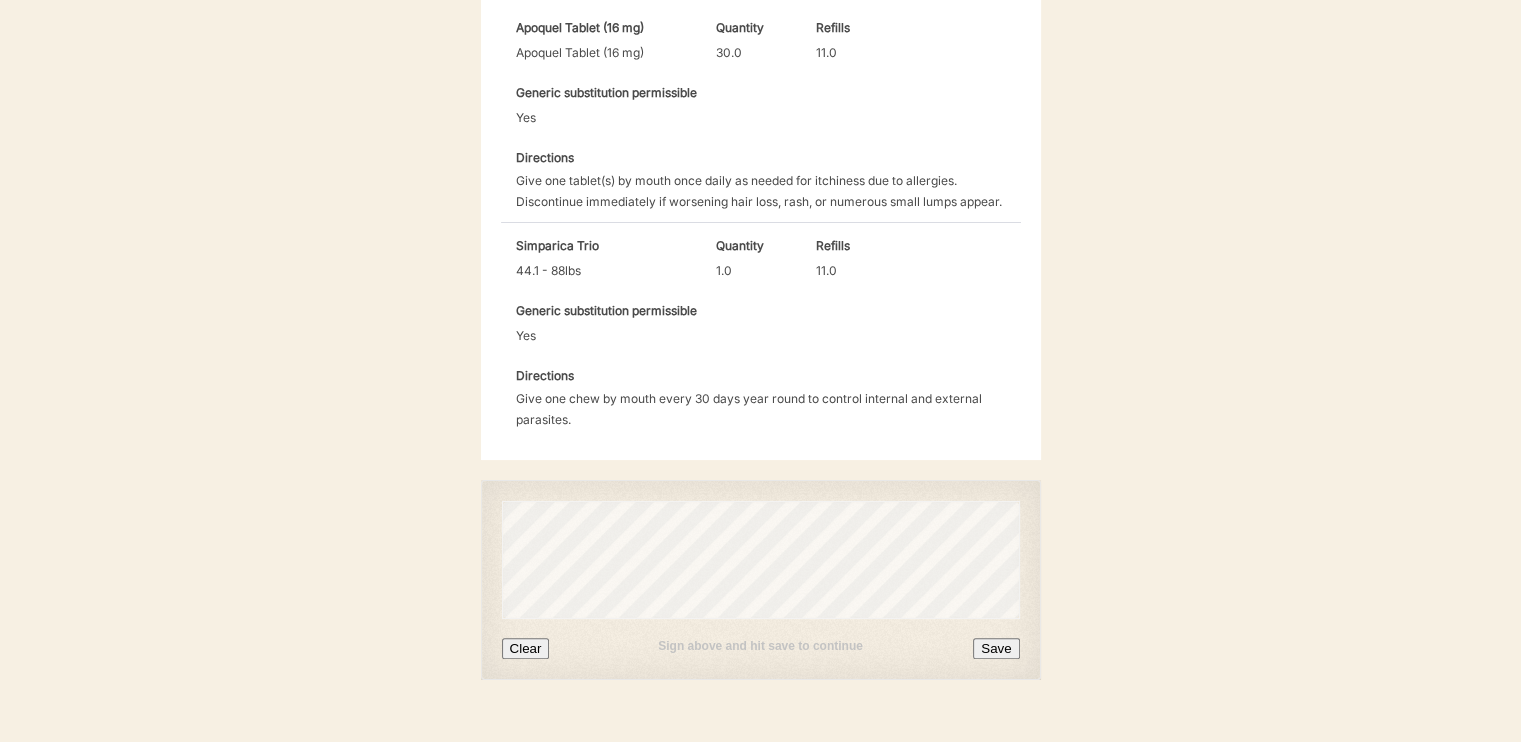 click on "Save" at bounding box center (996, 648) 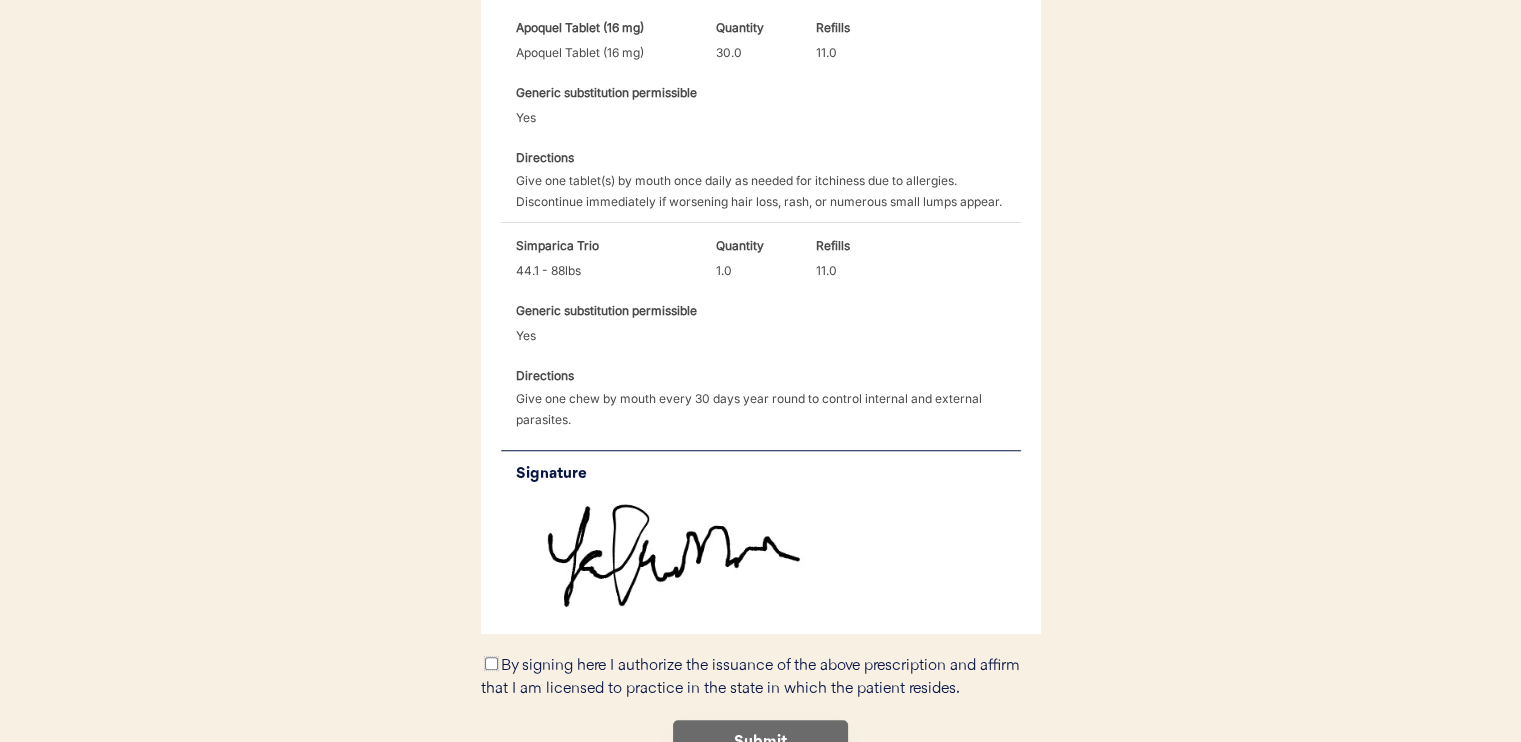click on "By signing here I authorize the issuance of the above prescription and affirm that I am licensed to practice in the state in which the patient resides." at bounding box center [491, 663] 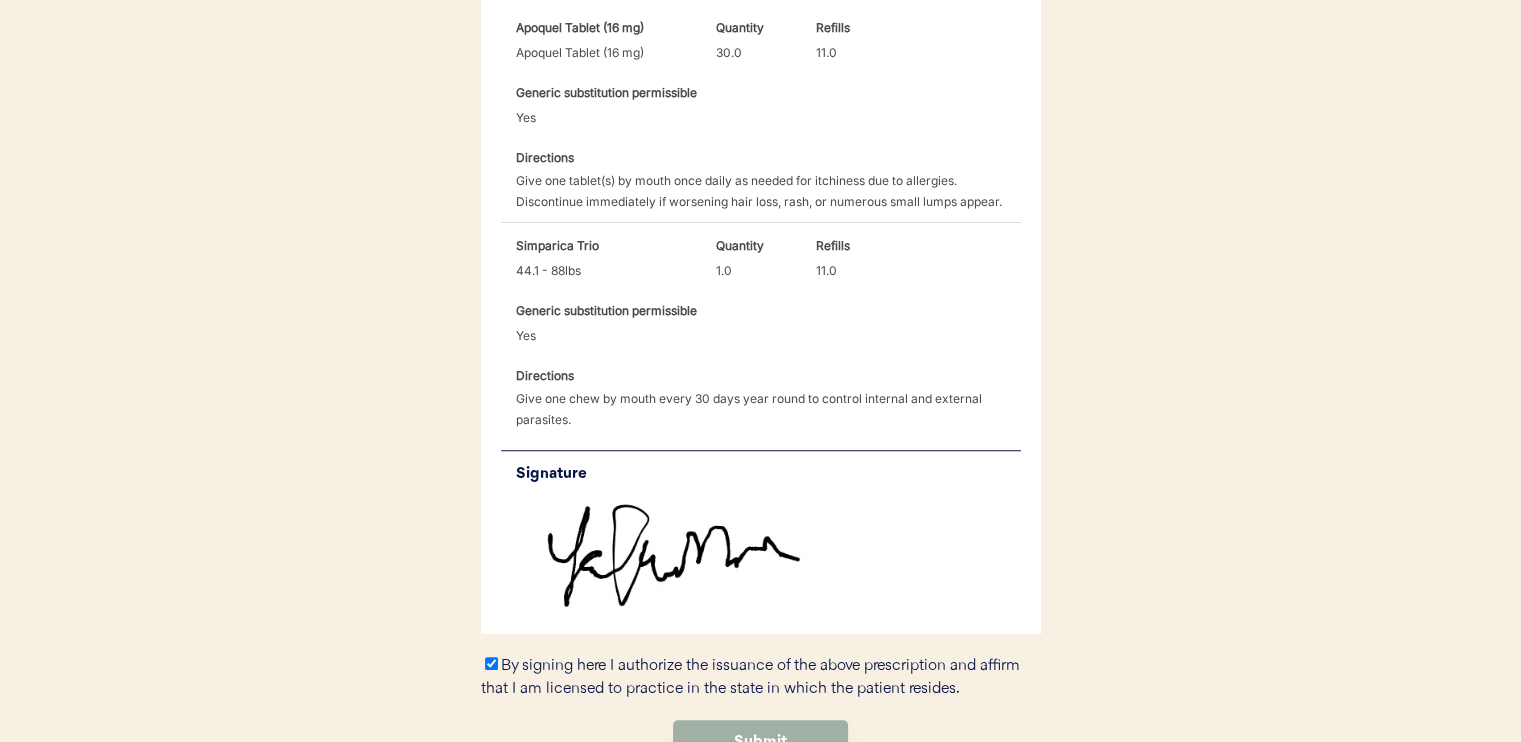 click on "Submit" at bounding box center [760, 742] 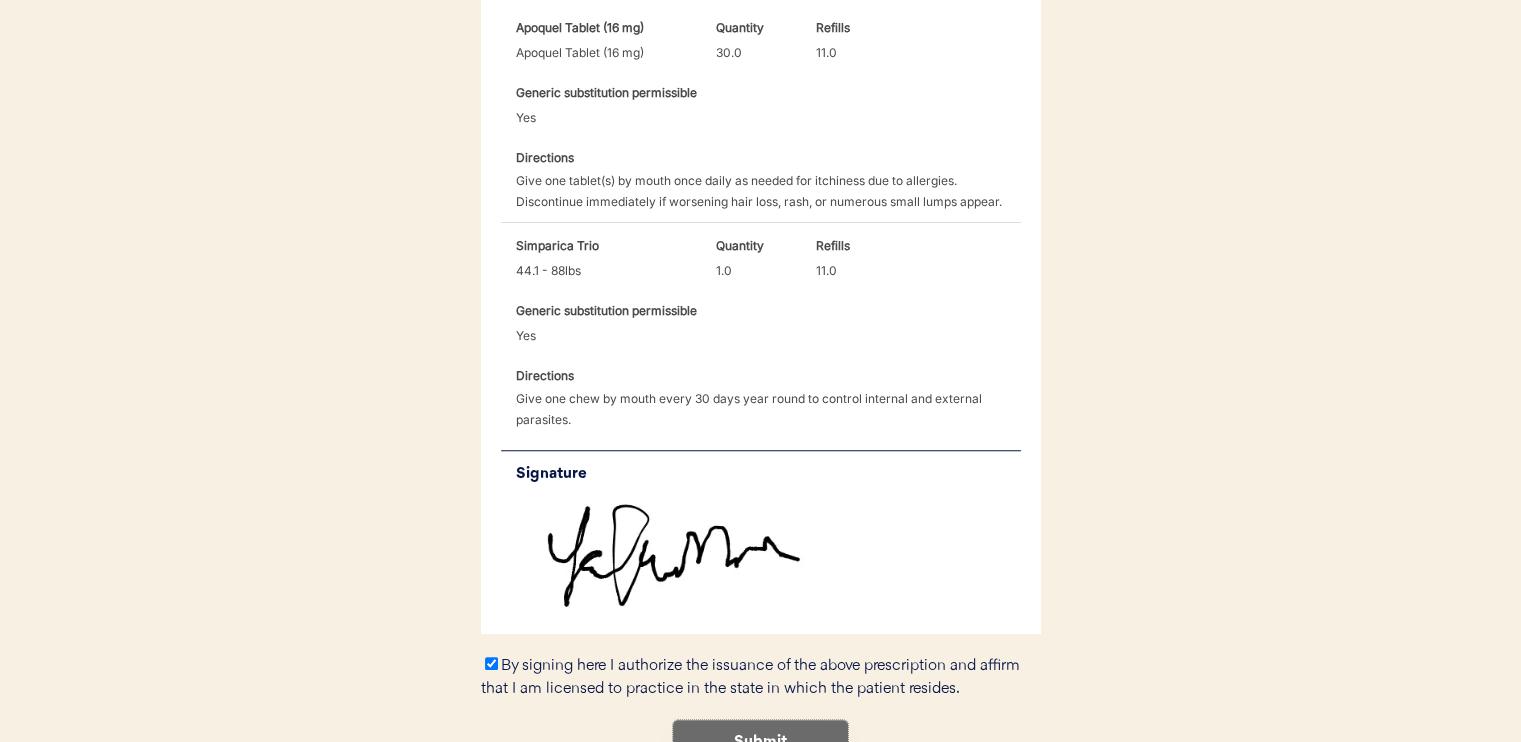 scroll, scrollTop: 0, scrollLeft: 0, axis: both 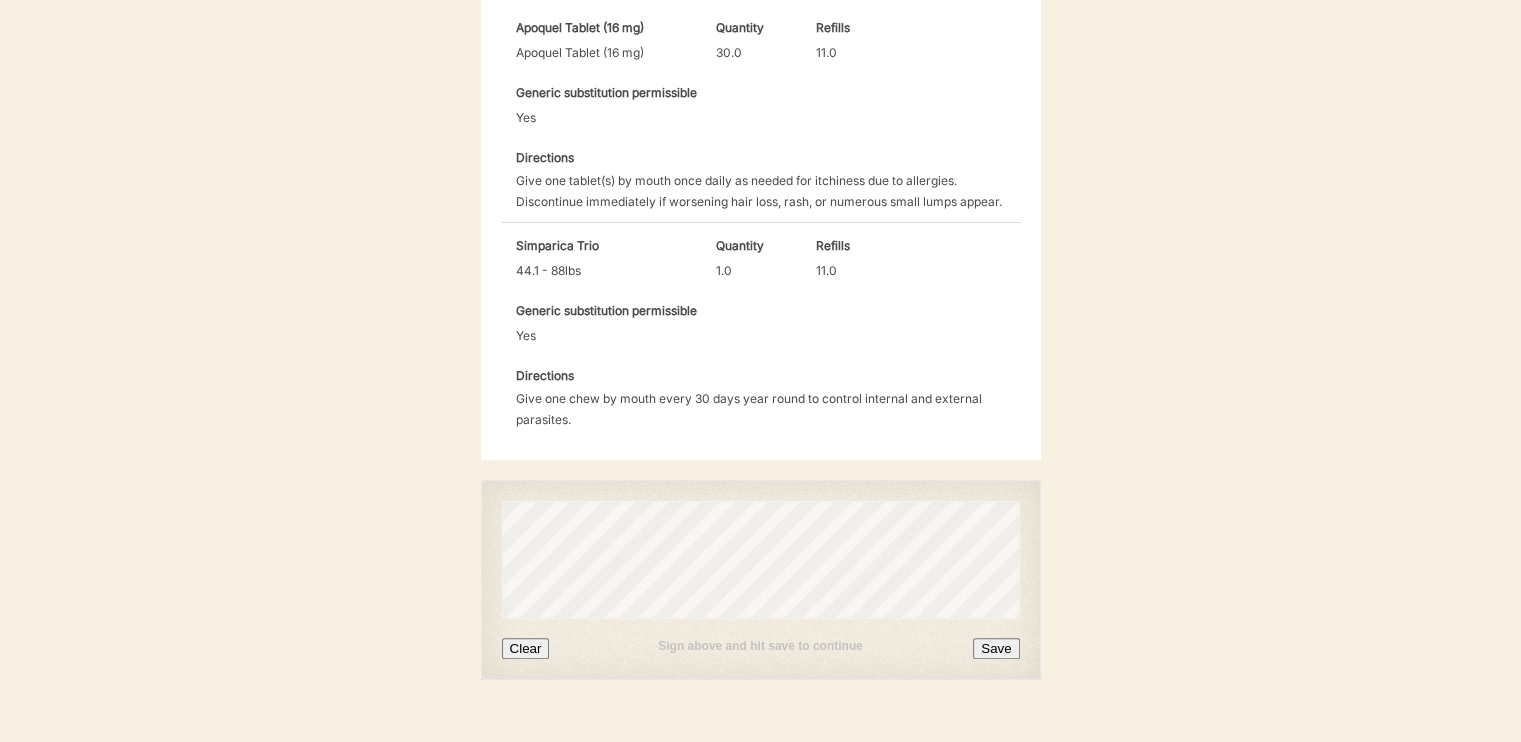 click on "Sign above and hit save to continue Clear Save" at bounding box center [761, 580] 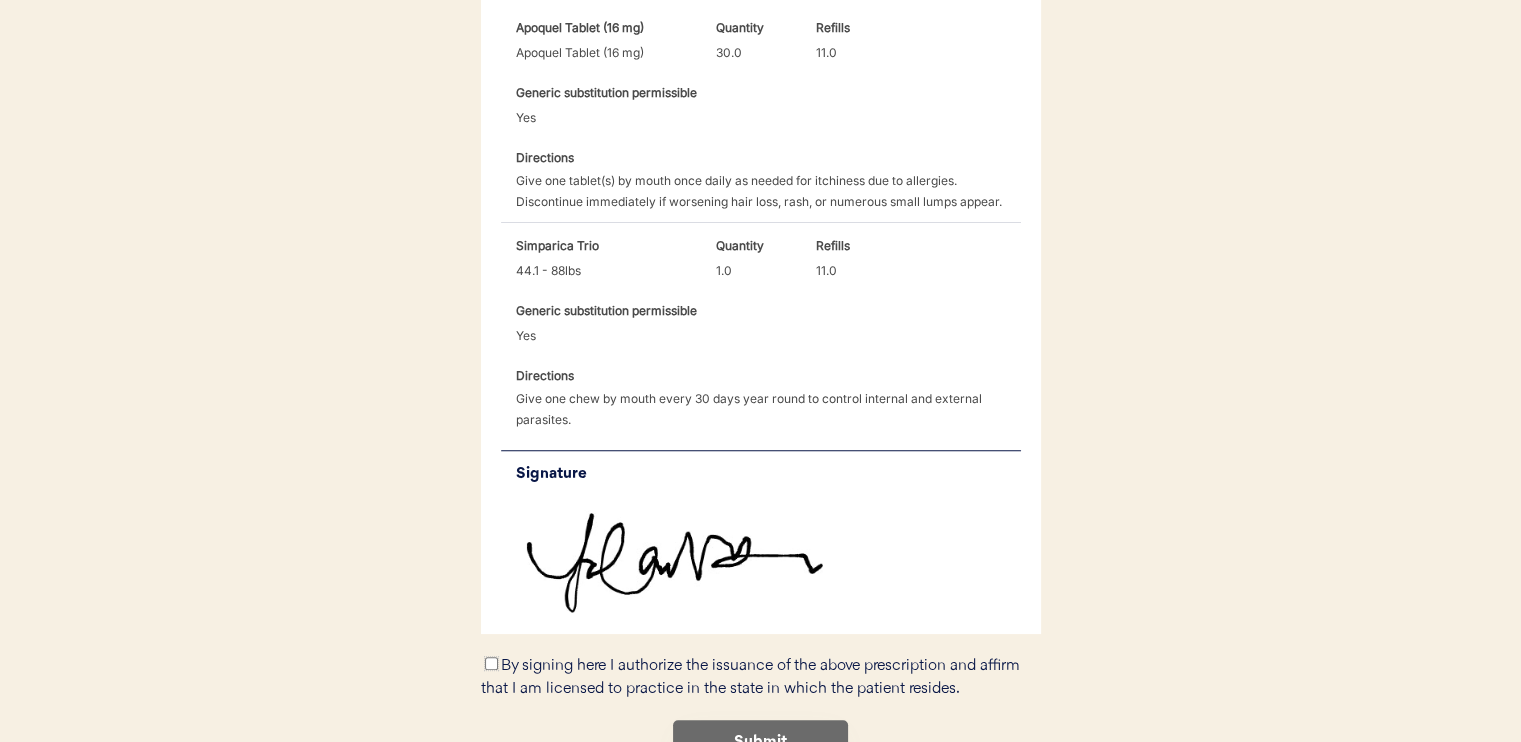 click on "By signing here I authorize the issuance of the above prescription and affirm that I am licensed to practice in the state in which the patient resides." at bounding box center [491, 663] 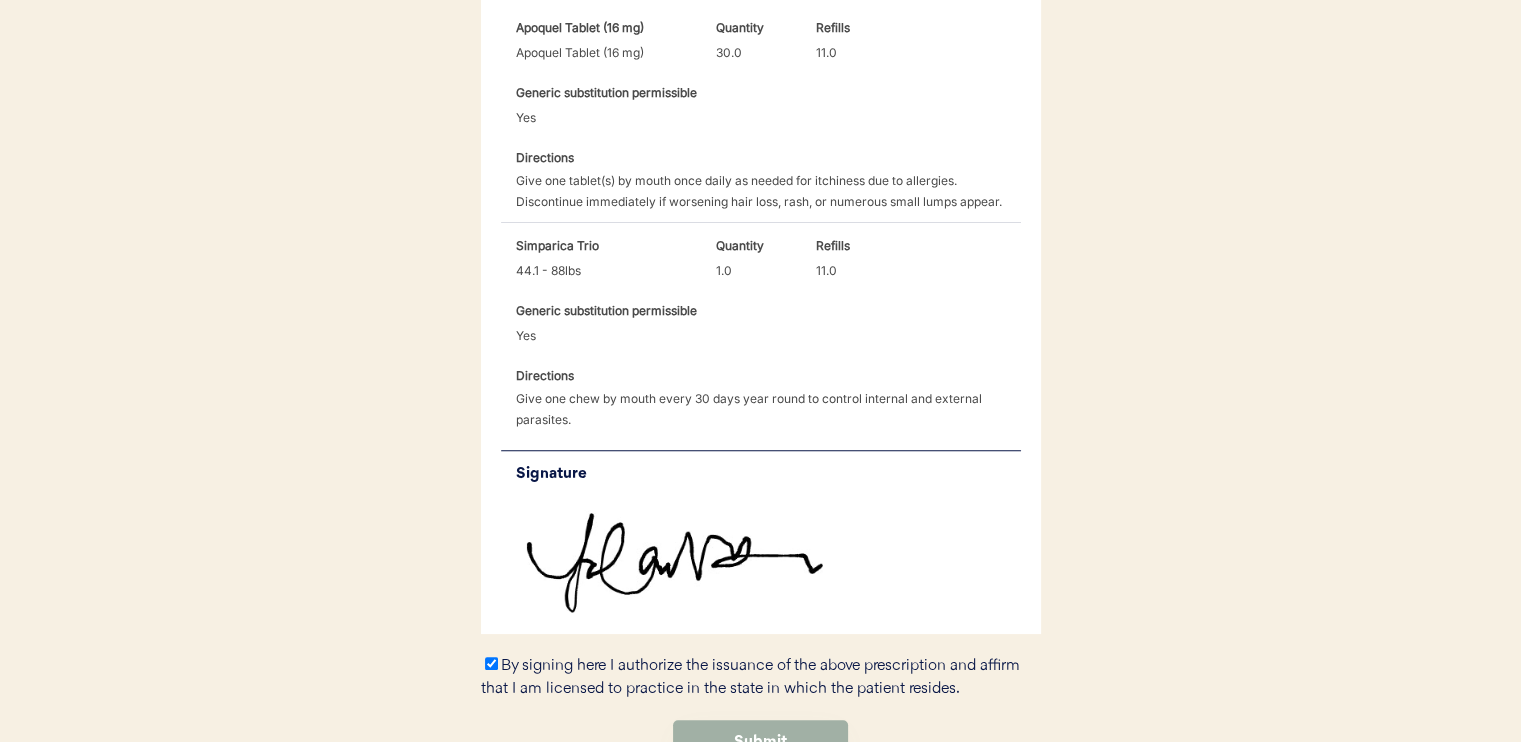 click on "Submit" at bounding box center [760, 742] 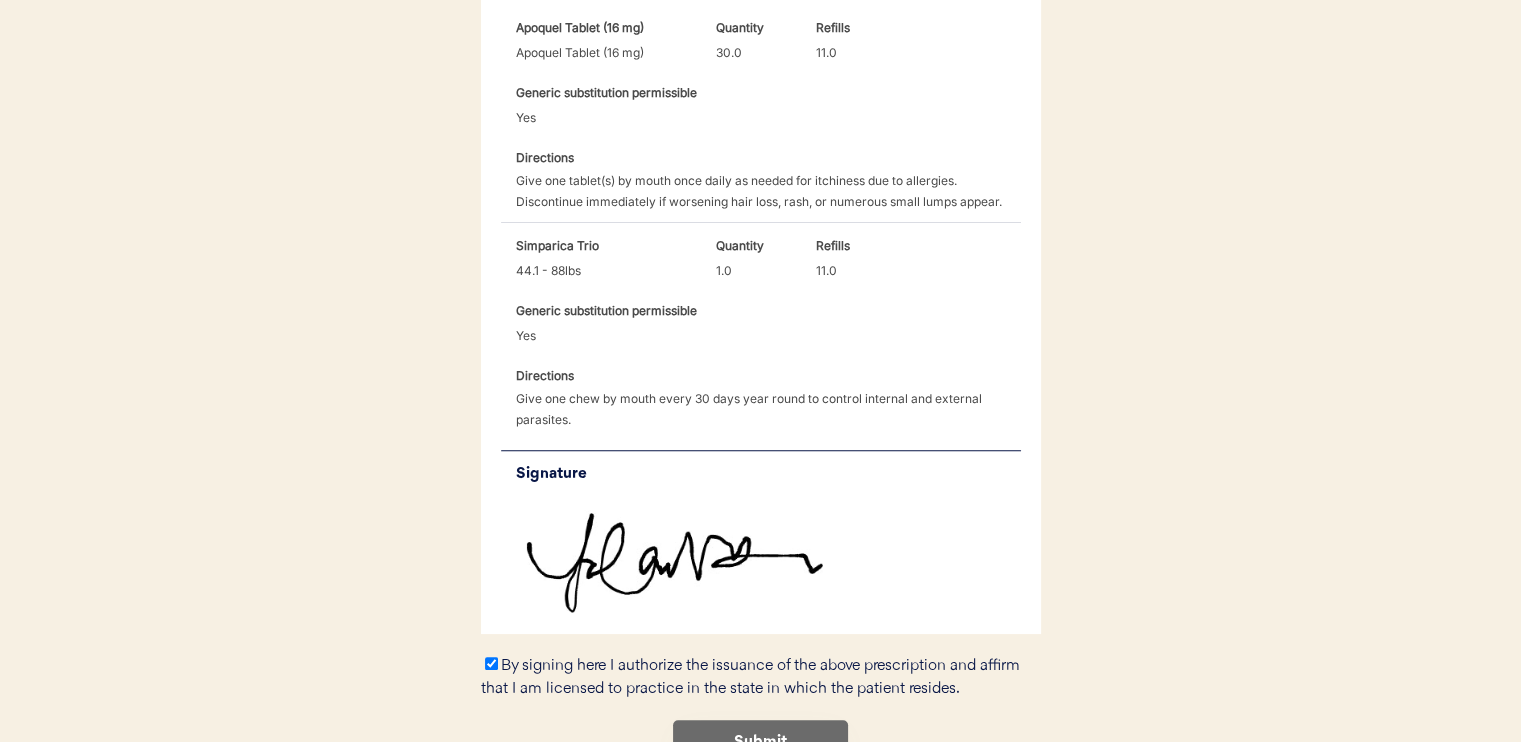 scroll, scrollTop: 0, scrollLeft: 0, axis: both 